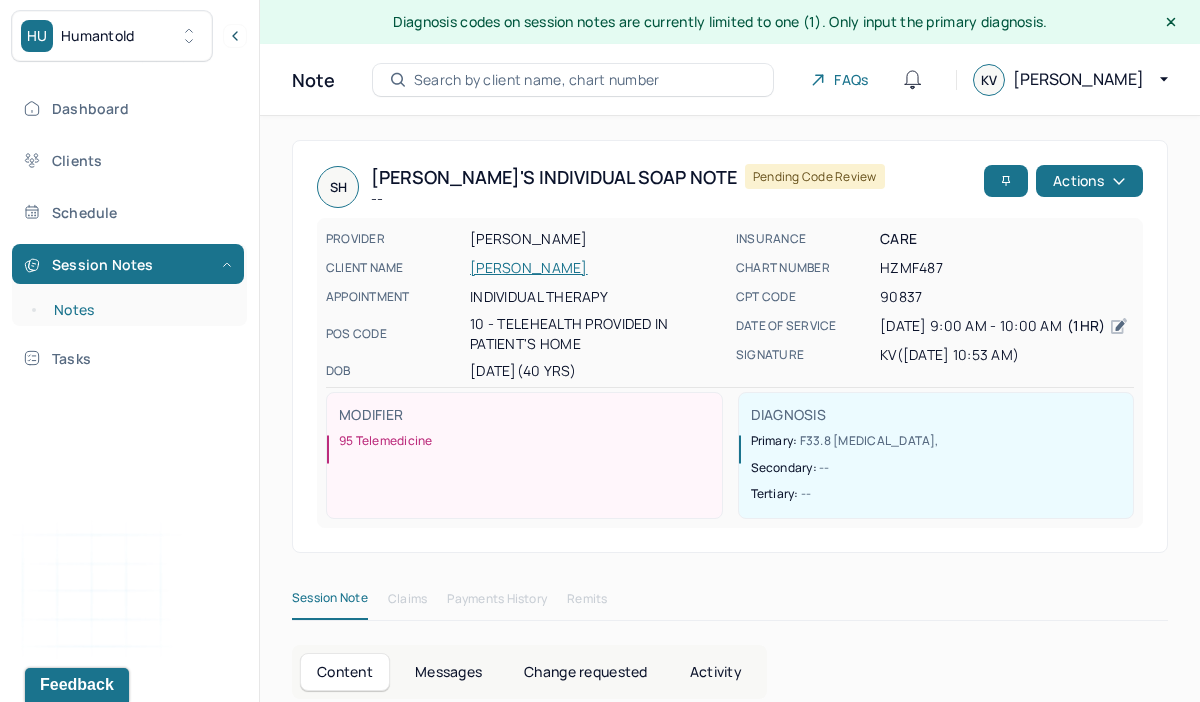 scroll, scrollTop: 12, scrollLeft: 0, axis: vertical 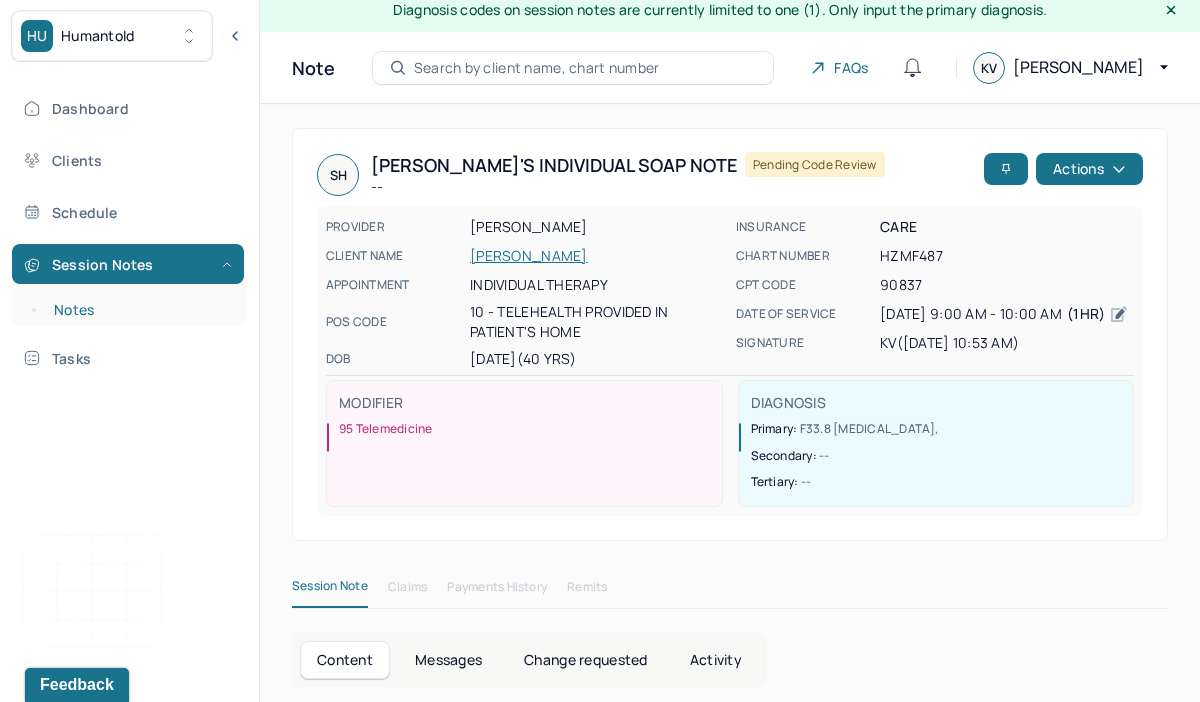 click on "Notes" at bounding box center (139, 310) 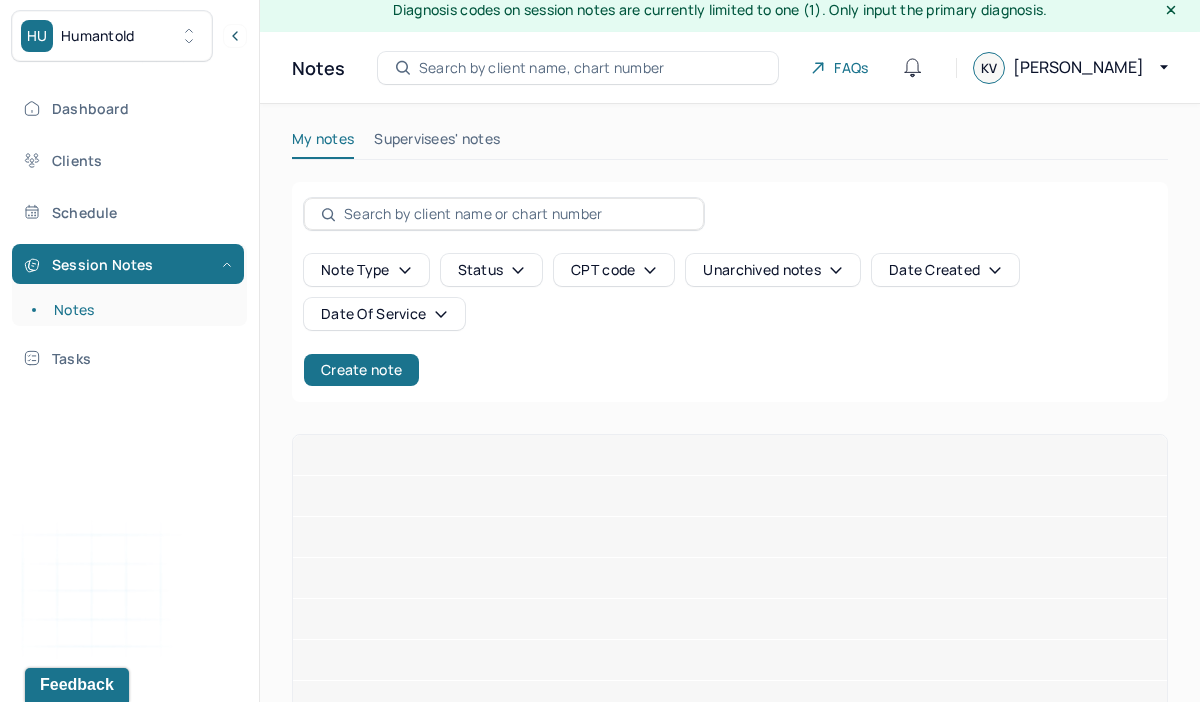 scroll, scrollTop: 0, scrollLeft: 0, axis: both 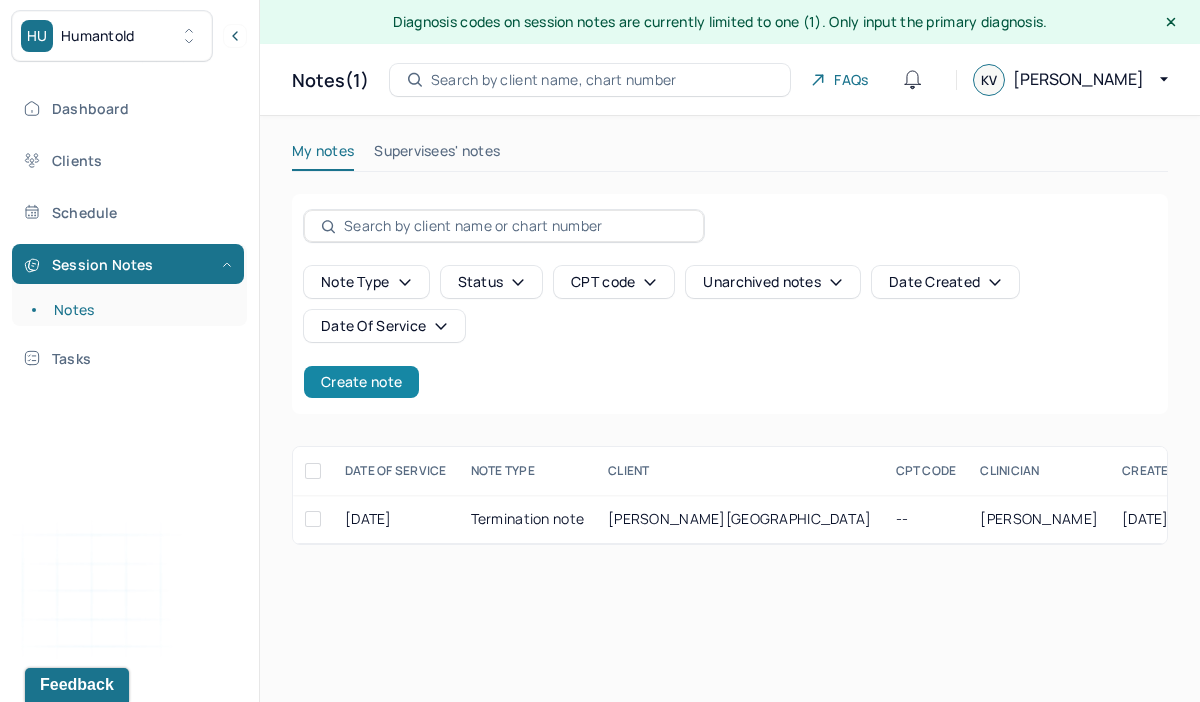click on "Create note" at bounding box center [361, 382] 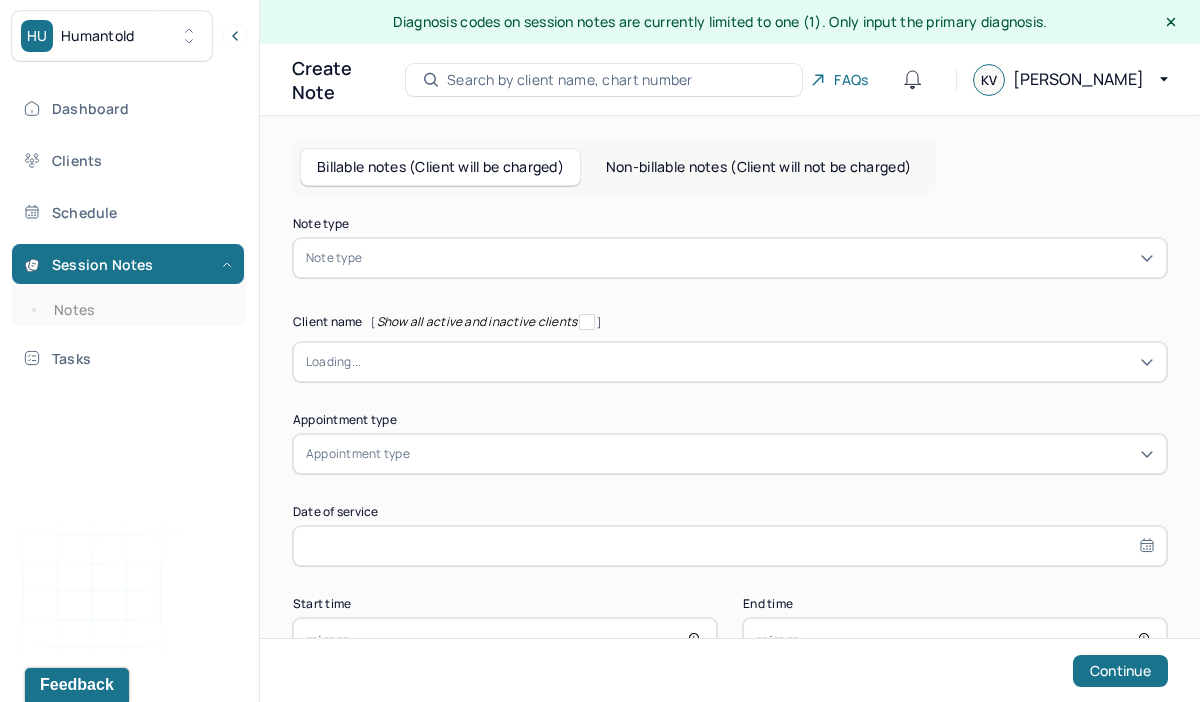 click at bounding box center (760, 258) 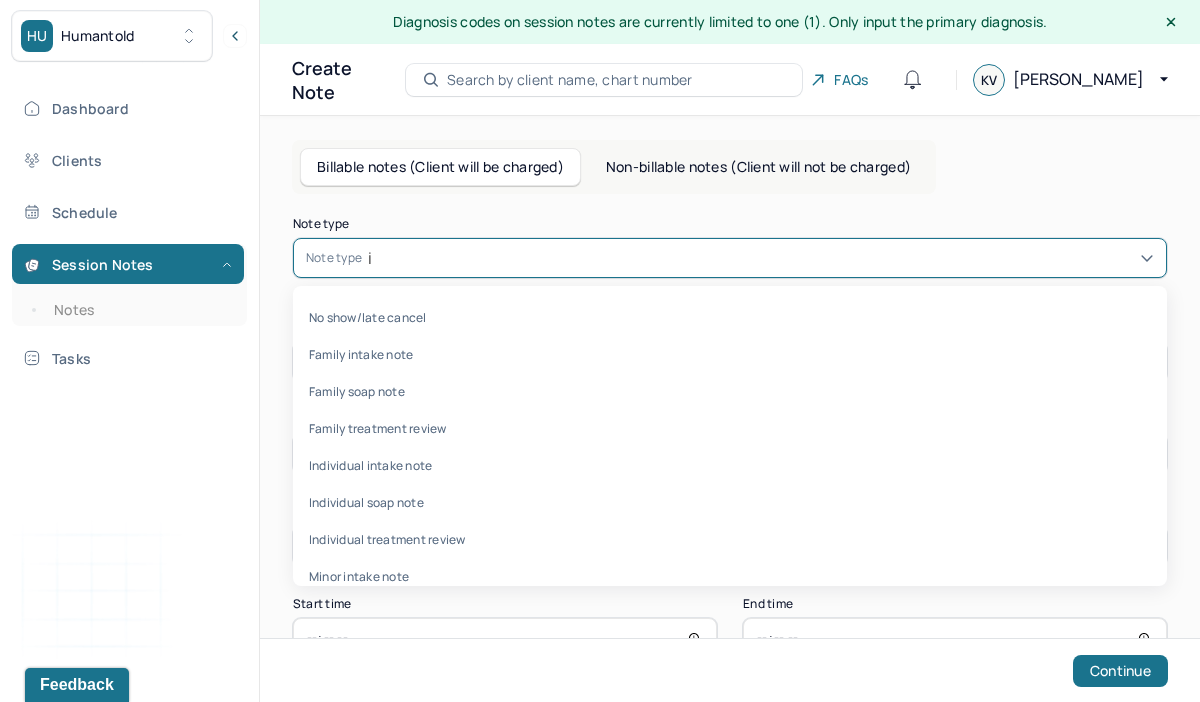 type on "in" 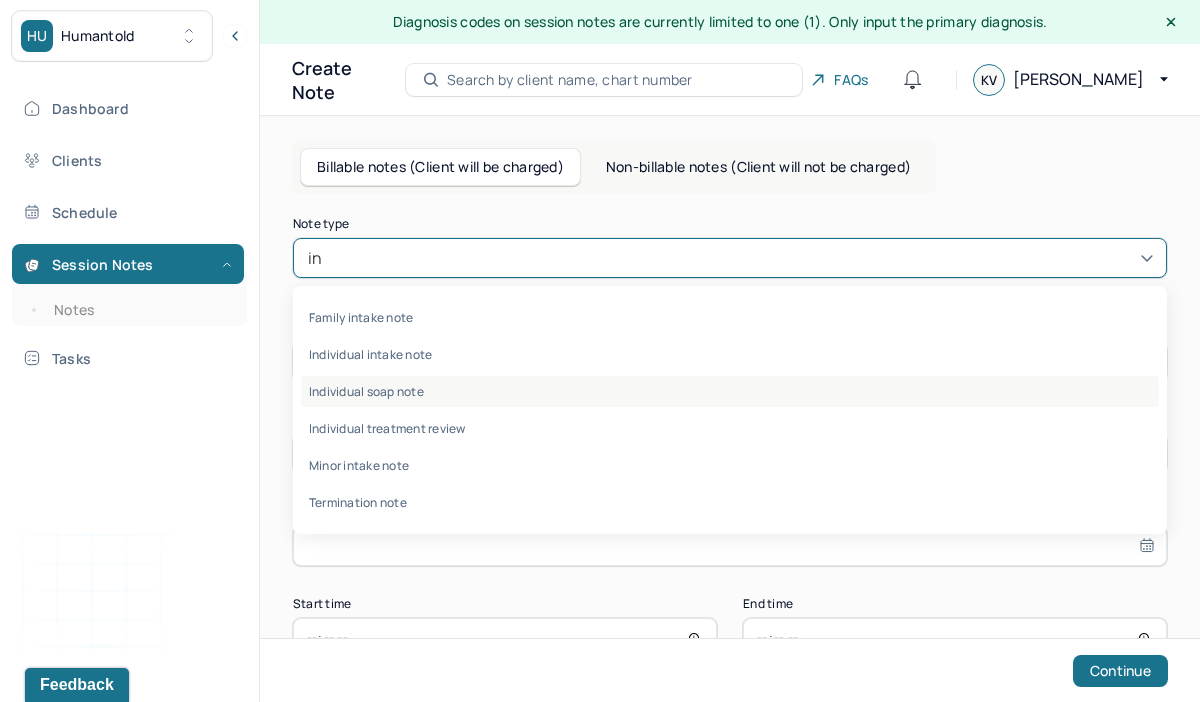 click on "Individual soap note" at bounding box center (730, 391) 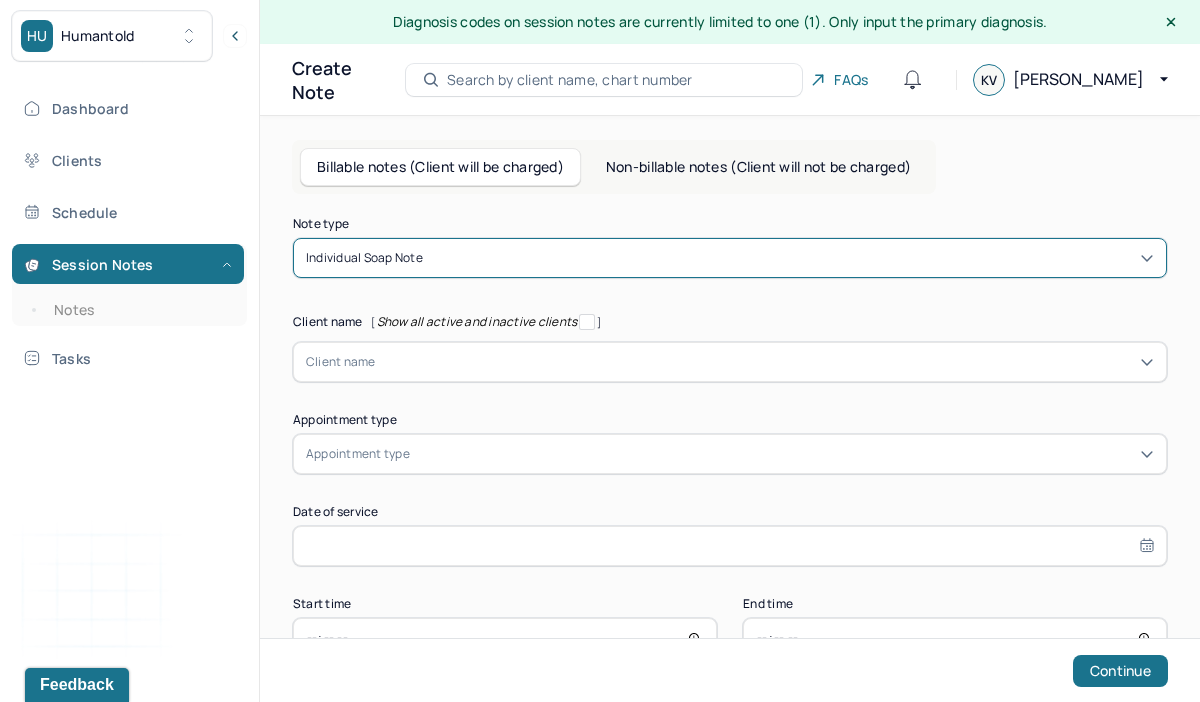click at bounding box center [765, 362] 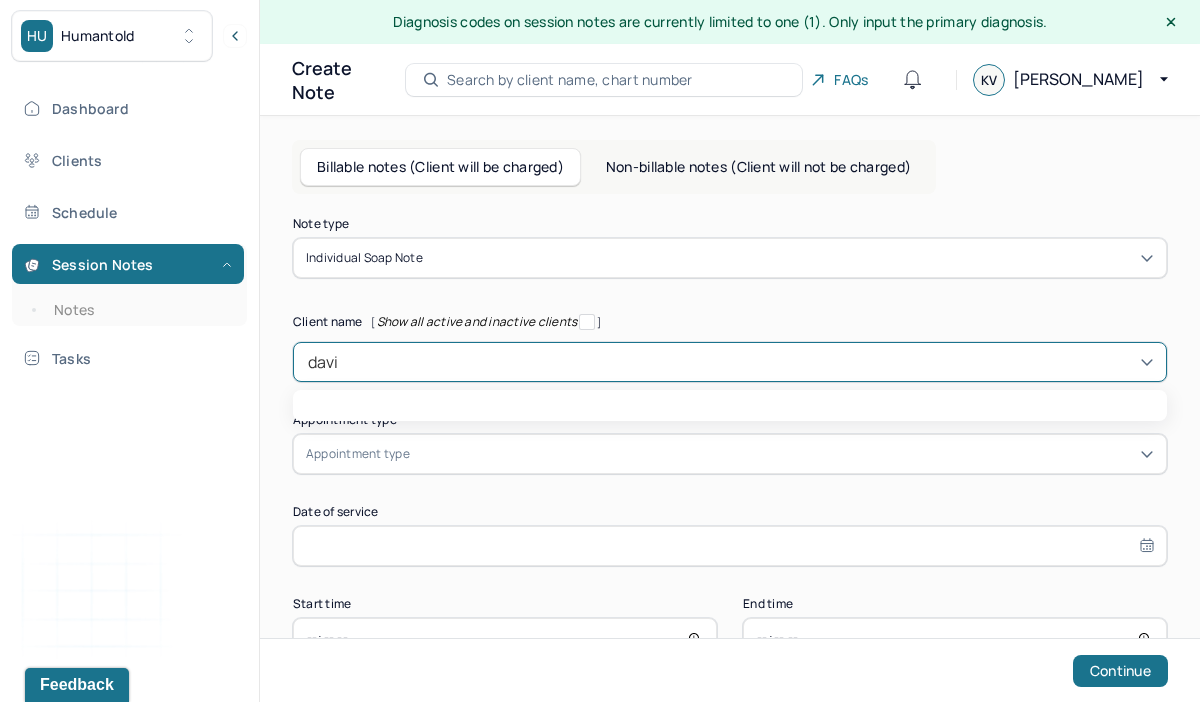 type on "david" 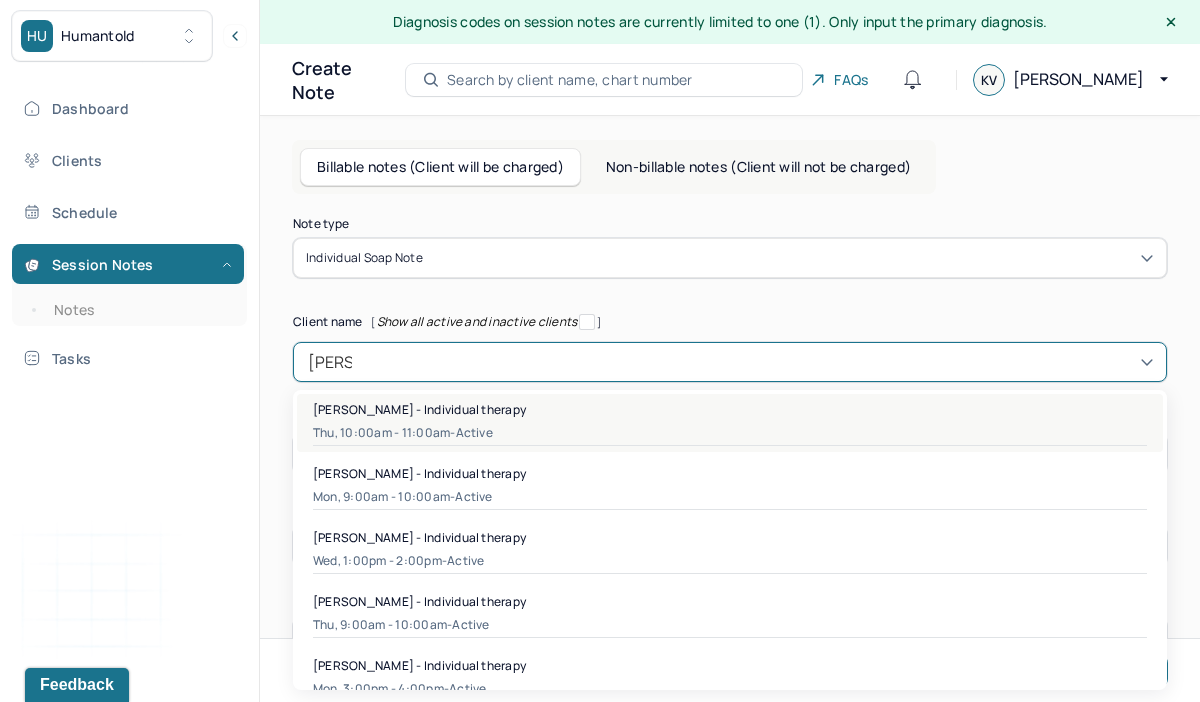 click on "Thu, 10:00am - 11:00am  -  active" at bounding box center (730, 433) 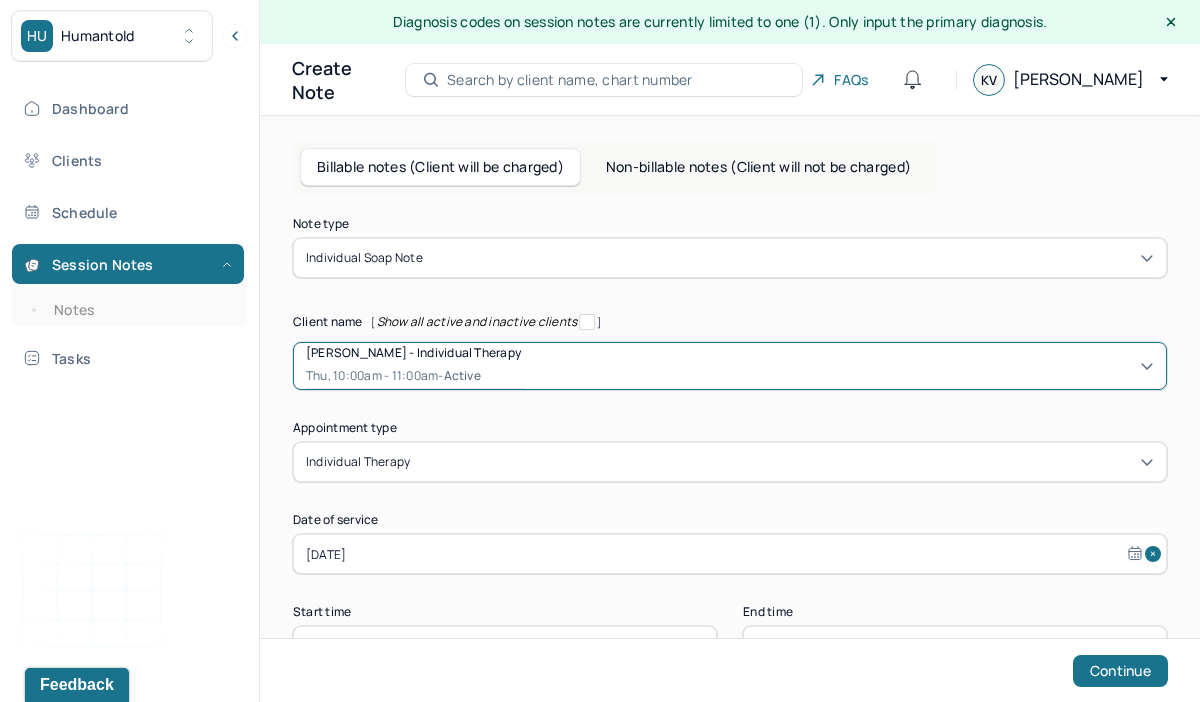 scroll, scrollTop: 69, scrollLeft: 0, axis: vertical 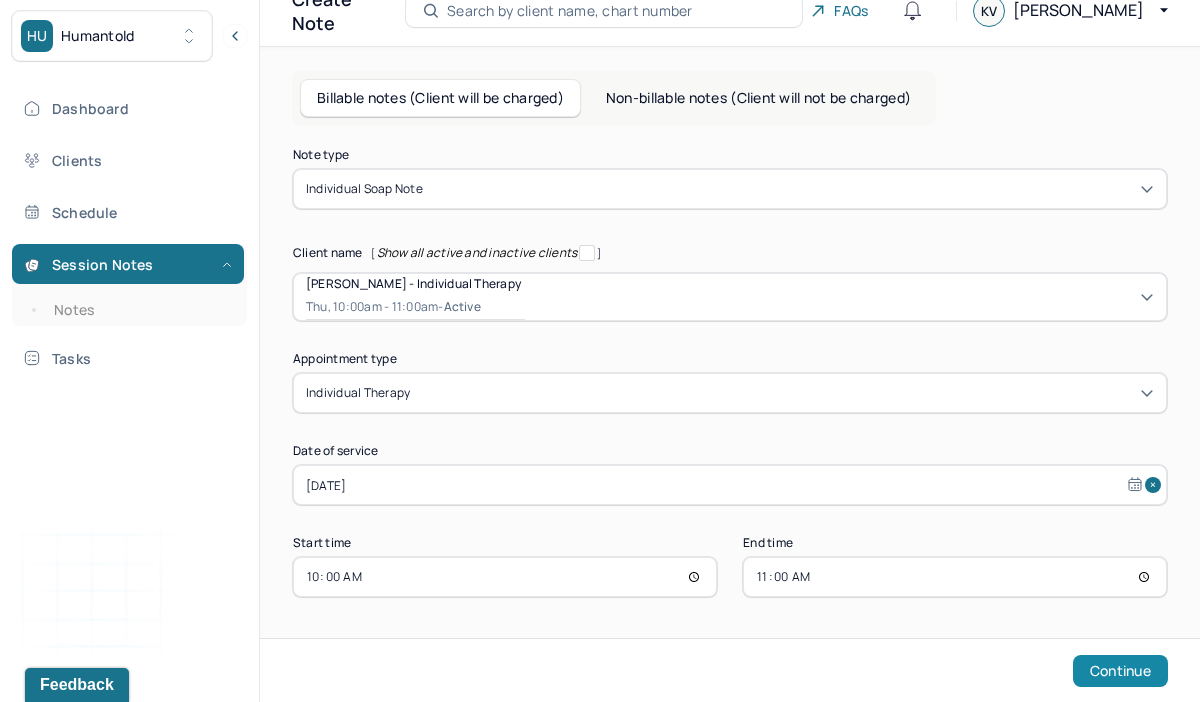 click on "Continue" at bounding box center (1120, 671) 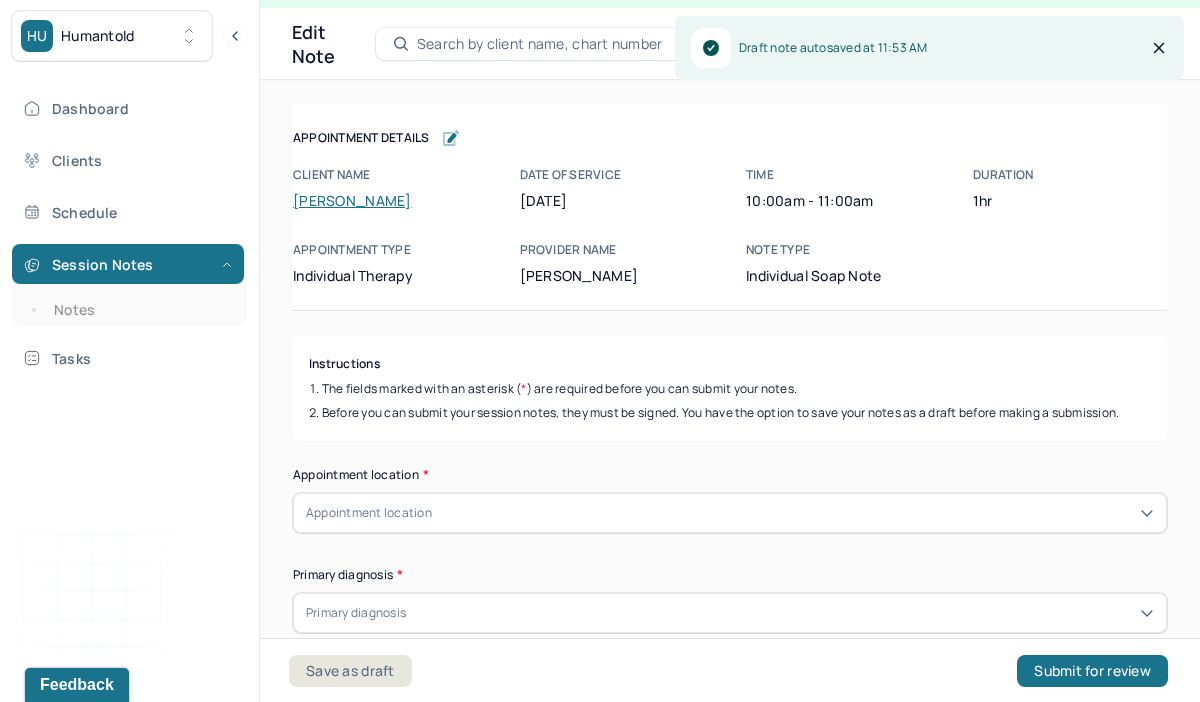 scroll, scrollTop: 36, scrollLeft: 0, axis: vertical 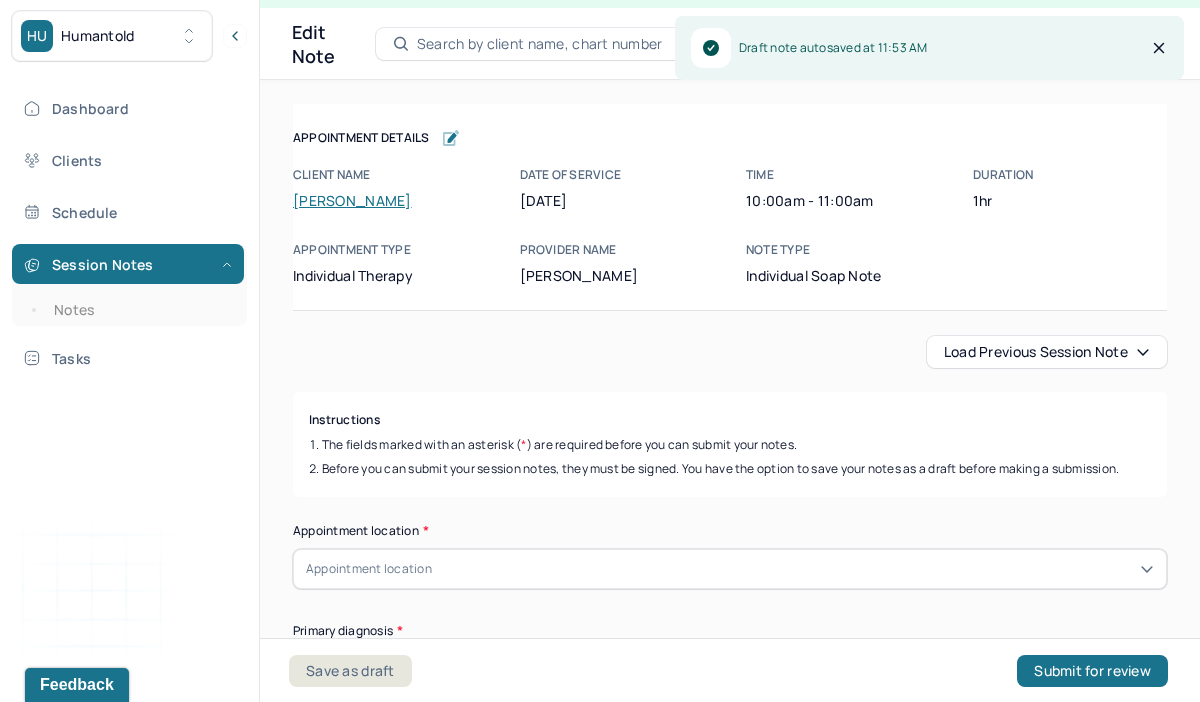 click on "Load previous session note" at bounding box center (1047, 352) 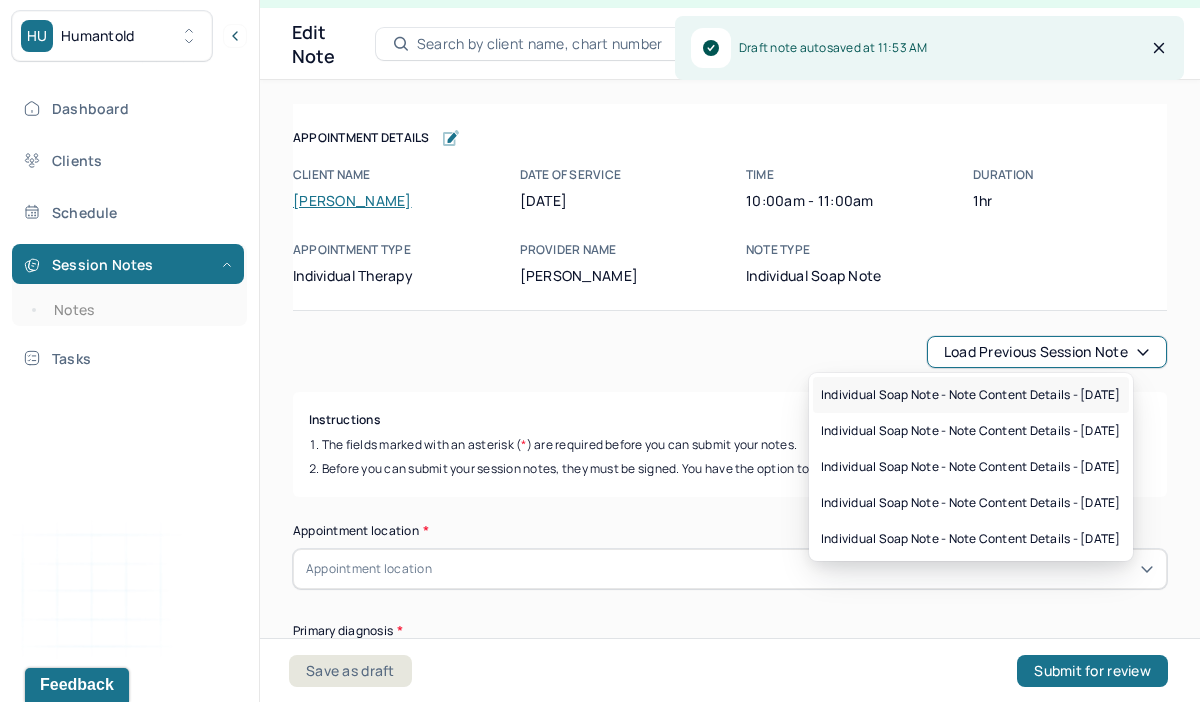 click on "Individual soap note   - Note content Details -   06/09/2025" at bounding box center [971, 395] 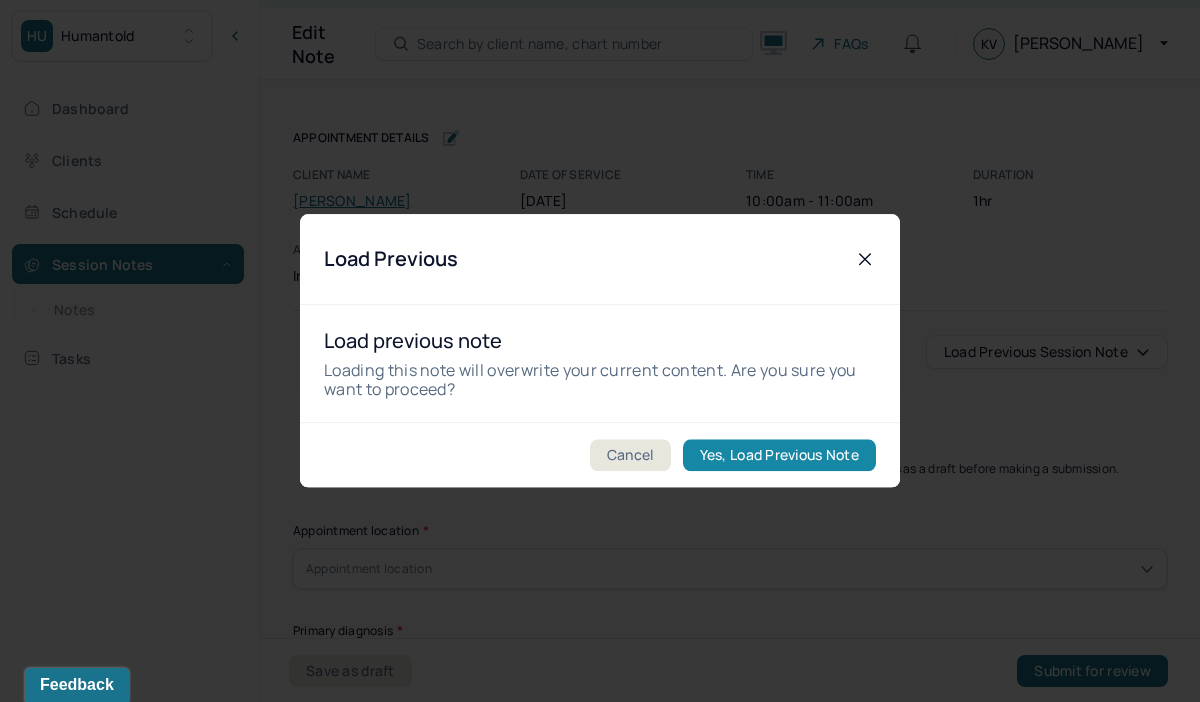 click on "Yes, Load Previous Note" at bounding box center (779, 456) 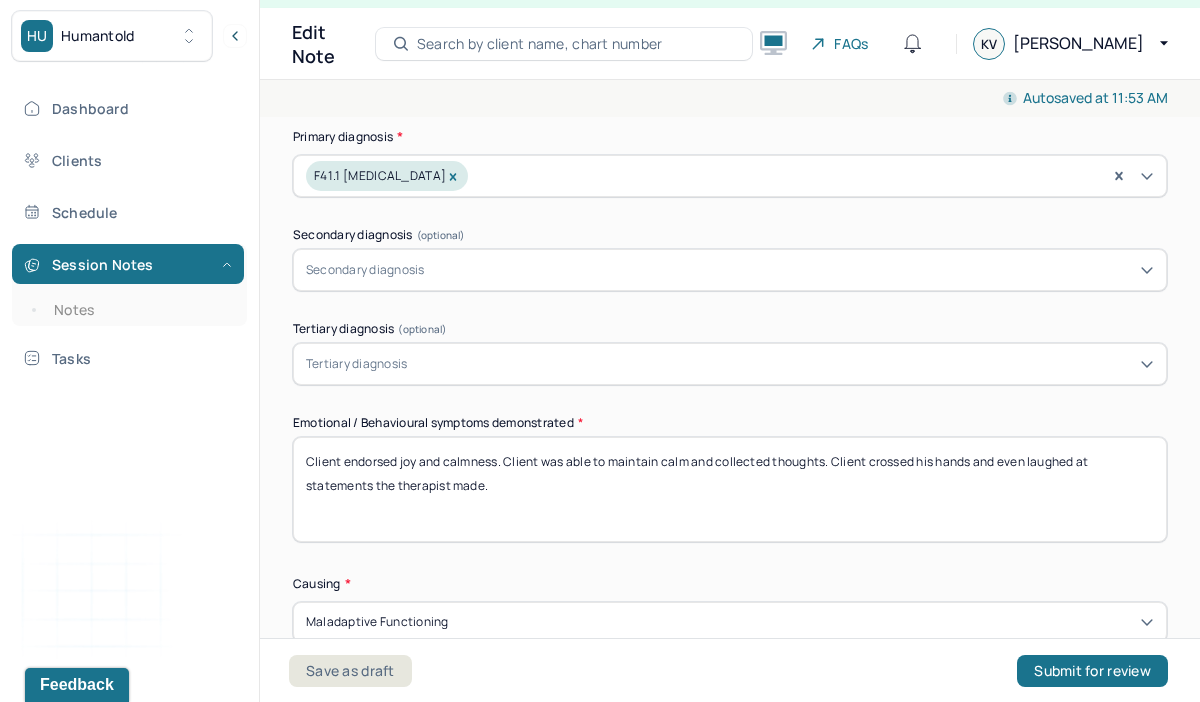 scroll, scrollTop: 750, scrollLeft: 0, axis: vertical 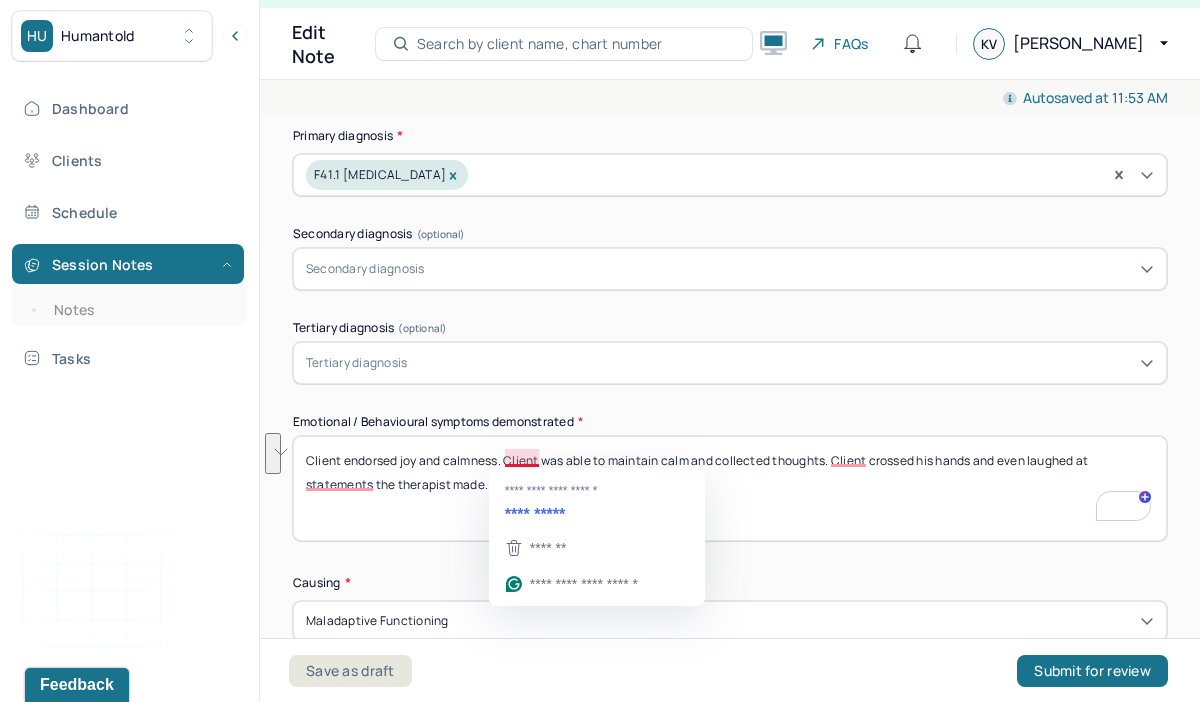 drag, startPoint x: 517, startPoint y: 490, endPoint x: 494, endPoint y: 457, distance: 40.22437 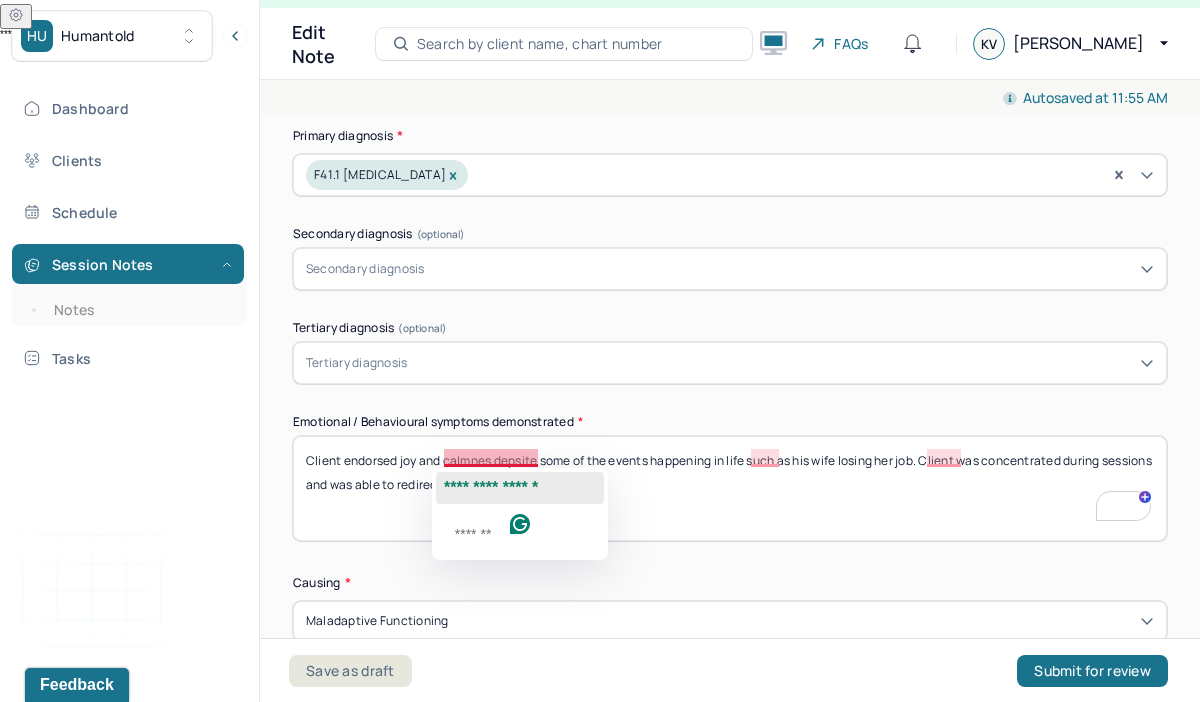 click on "**********" 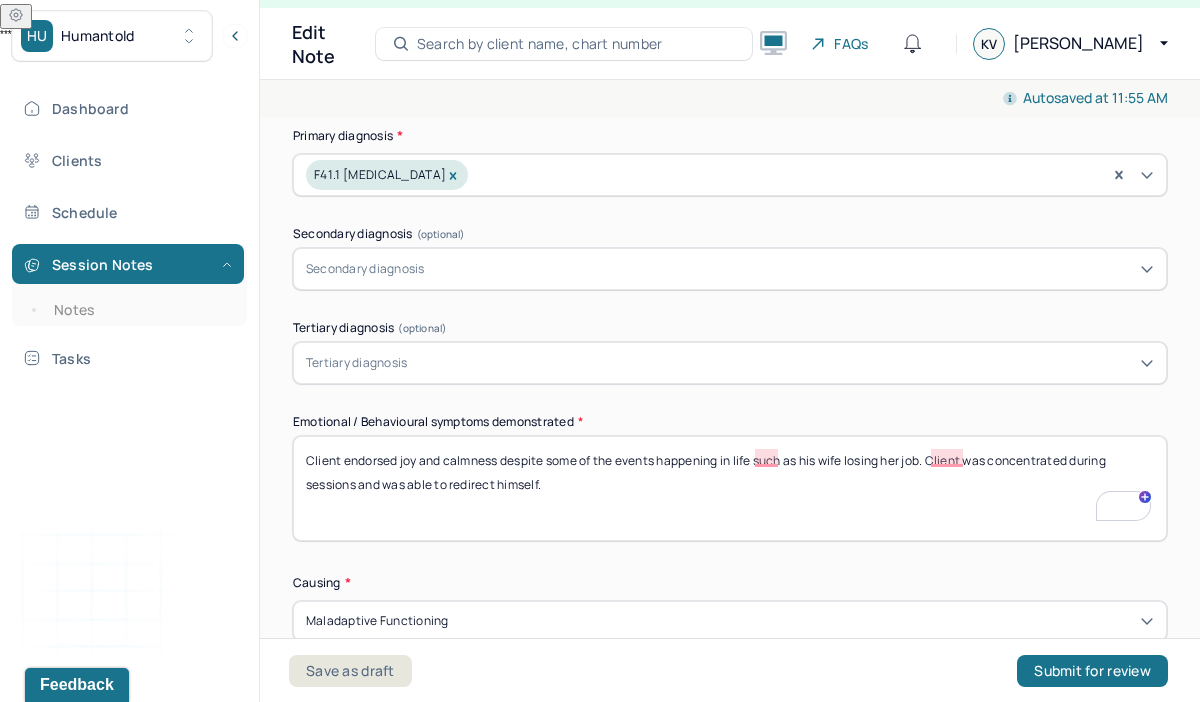 scroll, scrollTop: 928, scrollLeft: 0, axis: vertical 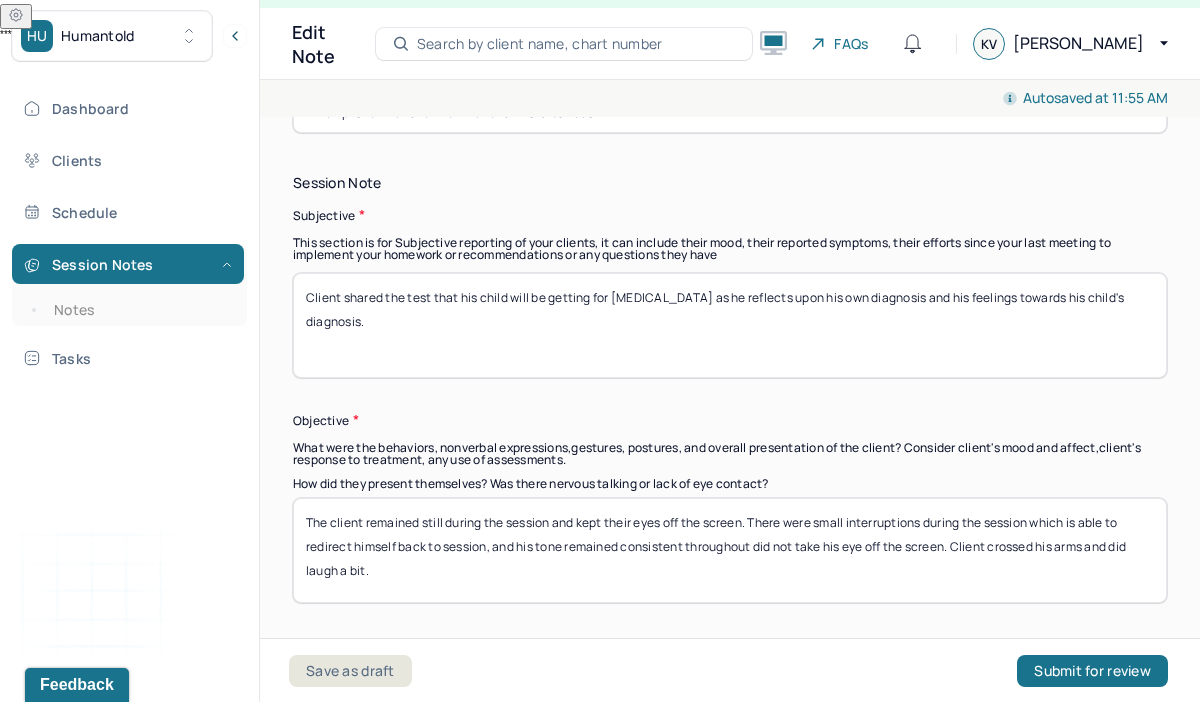 type on "Client endorsed joy and calmness despite some of the events happening in life such as his wife losing her job. Client was concentrated during sessions and was able to redirect himself." 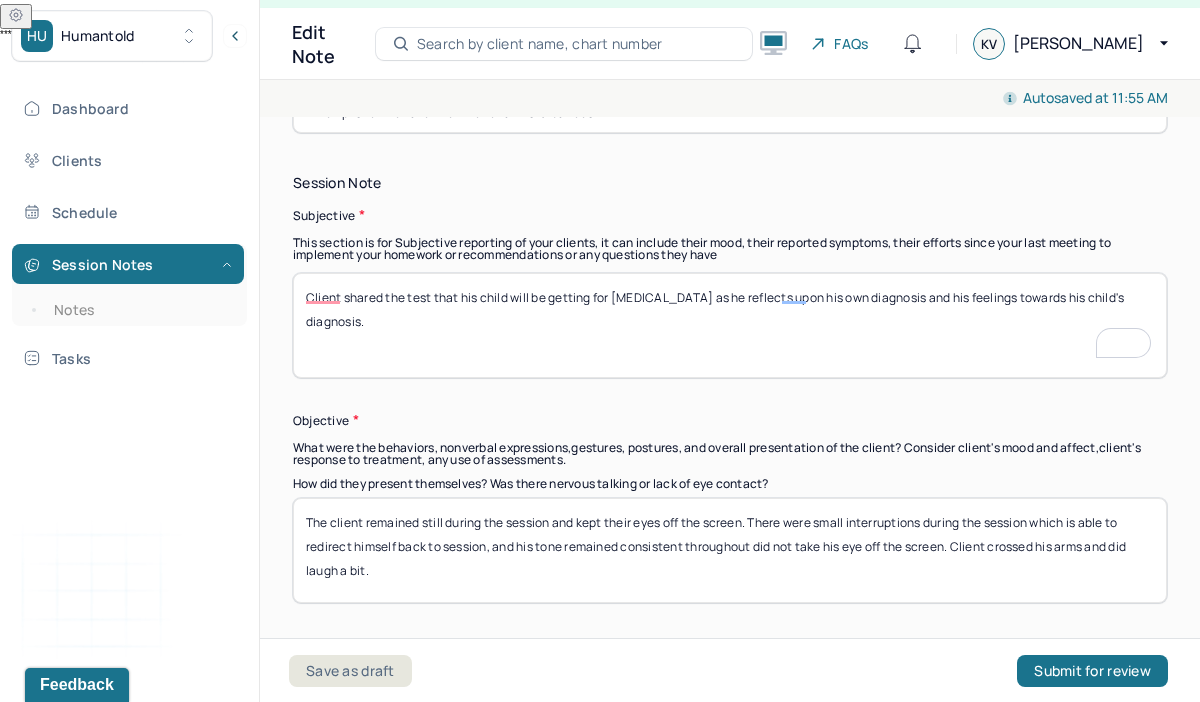 drag, startPoint x: 307, startPoint y: 294, endPoint x: 670, endPoint y: 278, distance: 363.35245 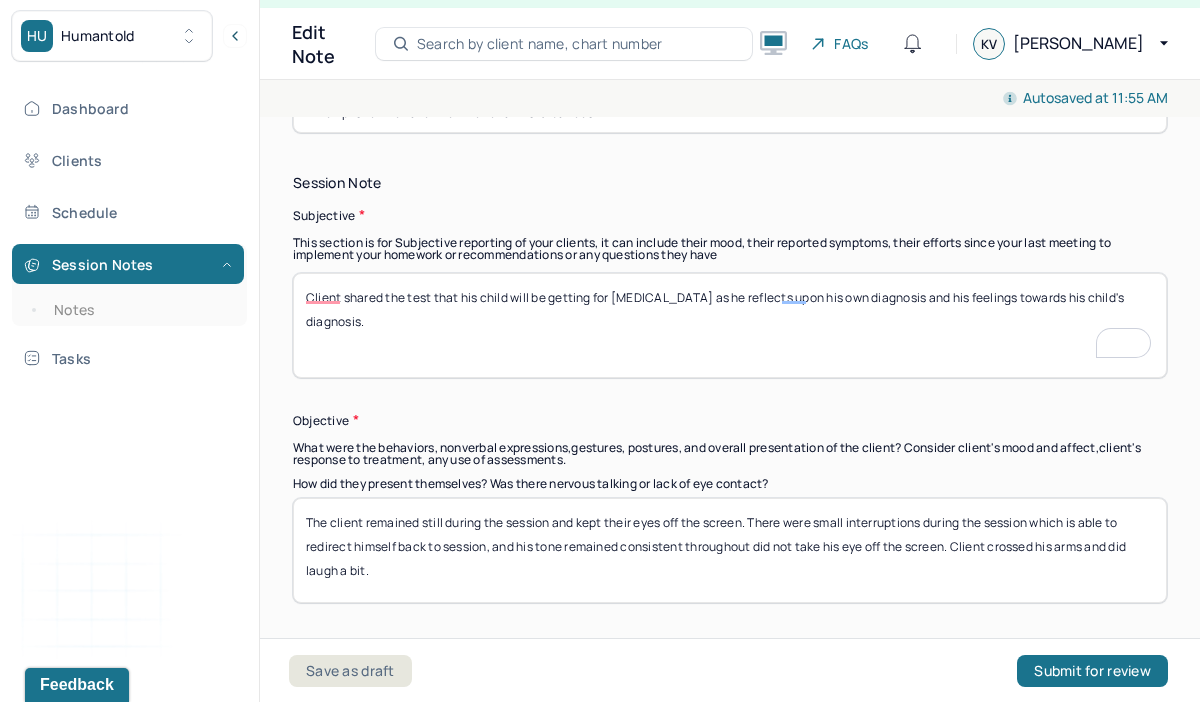 scroll, scrollTop: 1358, scrollLeft: 0, axis: vertical 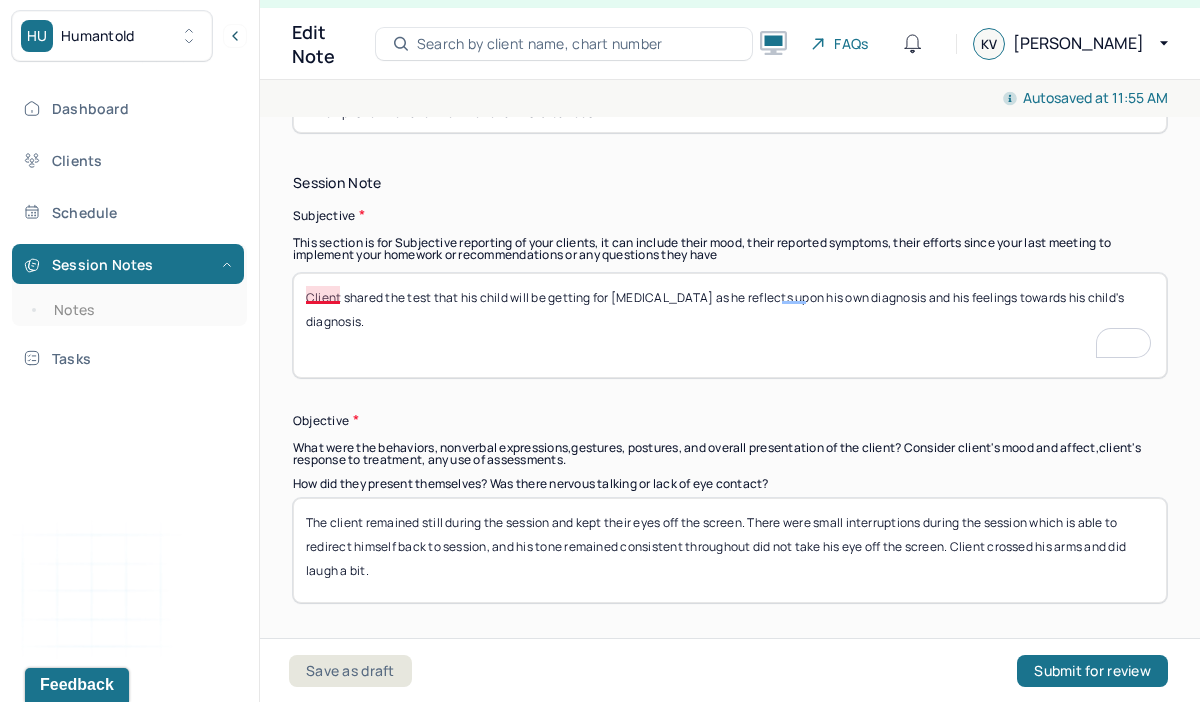 drag, startPoint x: 1137, startPoint y: 292, endPoint x: 307, endPoint y: 290, distance: 830.0024 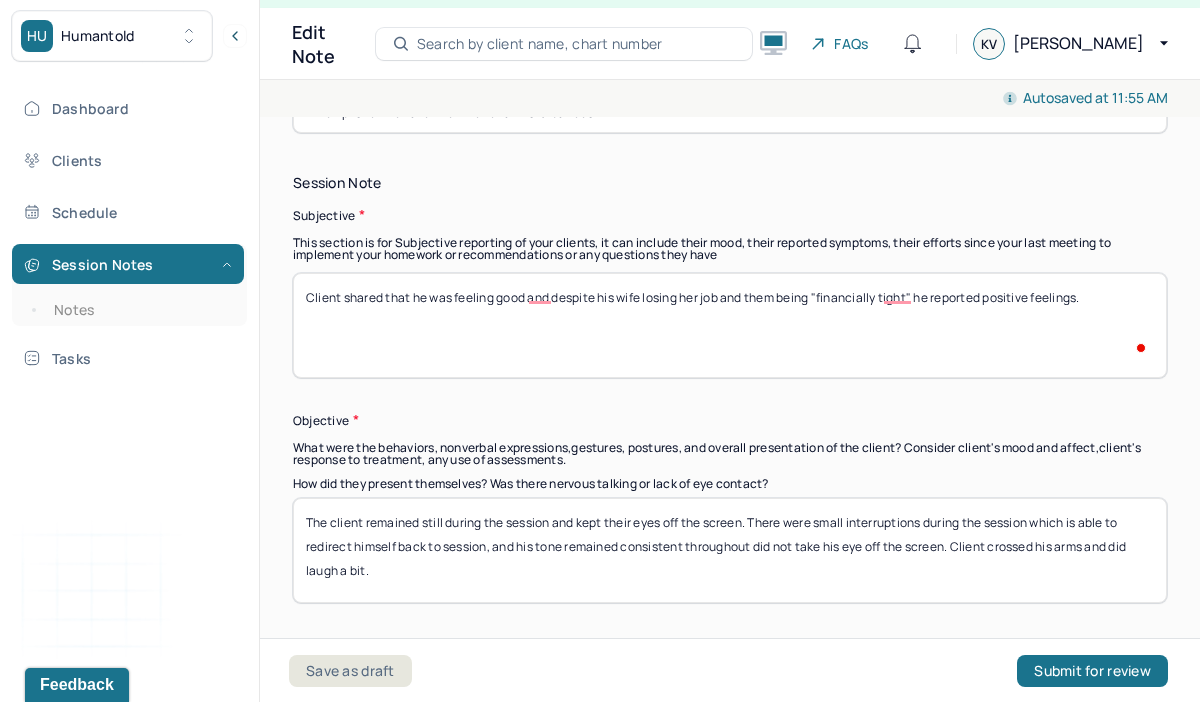 scroll, scrollTop: 1422, scrollLeft: 0, axis: vertical 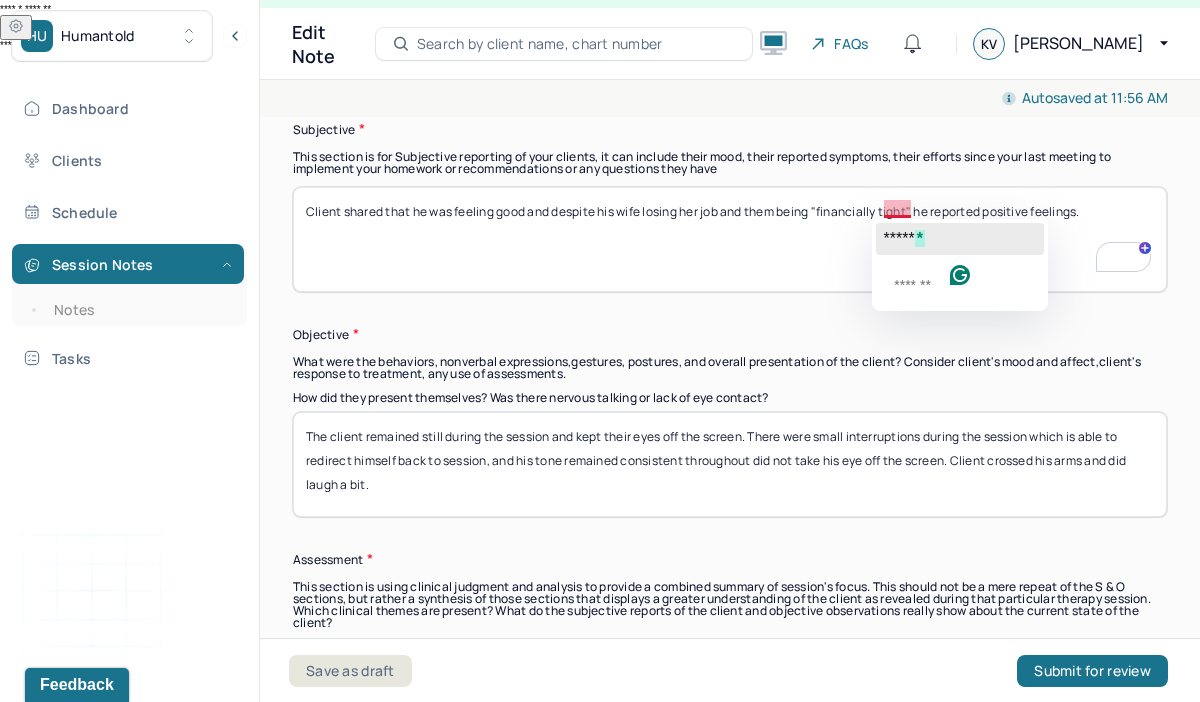 click on "*****" 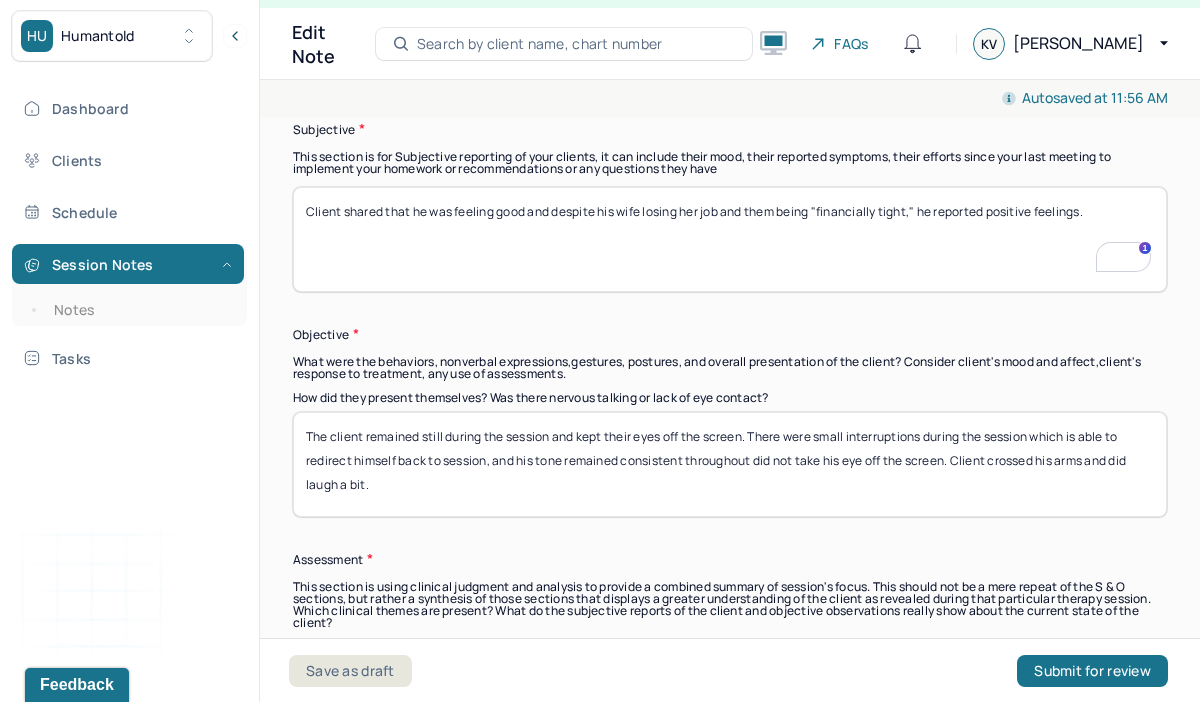 scroll, scrollTop: 1559, scrollLeft: 0, axis: vertical 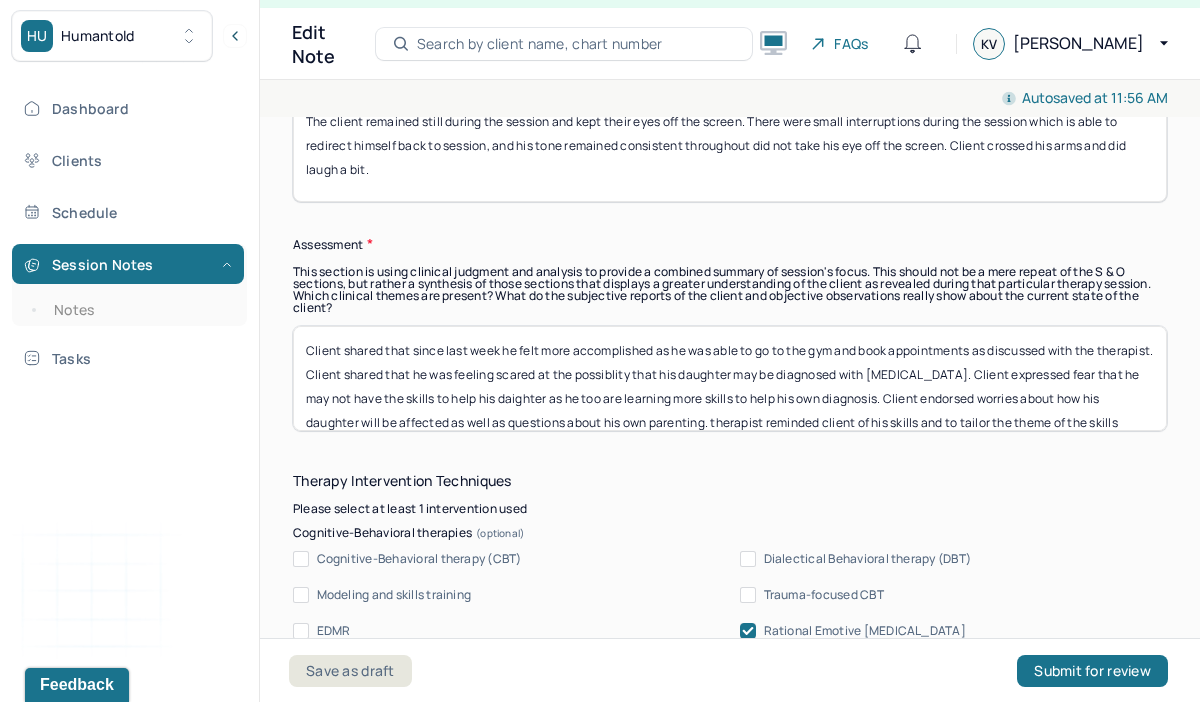type on "Client shared that he was feeling good and despite his wife losing her job and them being "financially tight," he reported positive feelings." 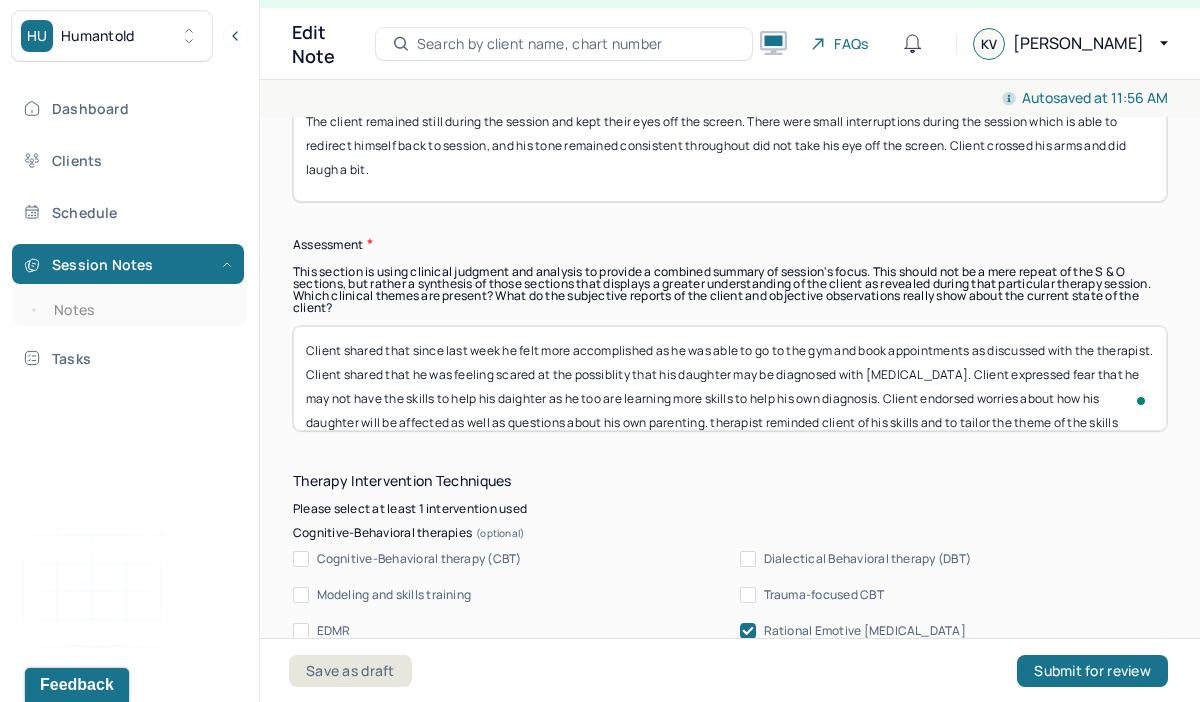 scroll, scrollTop: 64, scrollLeft: 0, axis: vertical 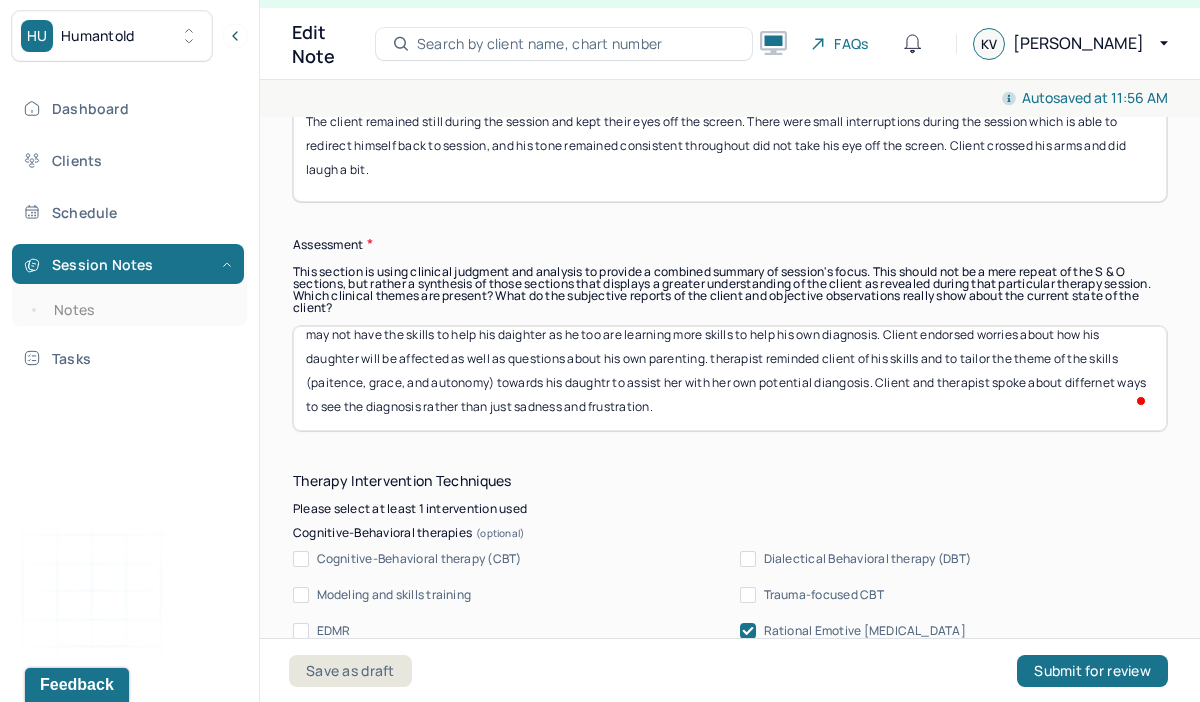 drag, startPoint x: 308, startPoint y: 341, endPoint x: 443, endPoint y: 476, distance: 190.91884 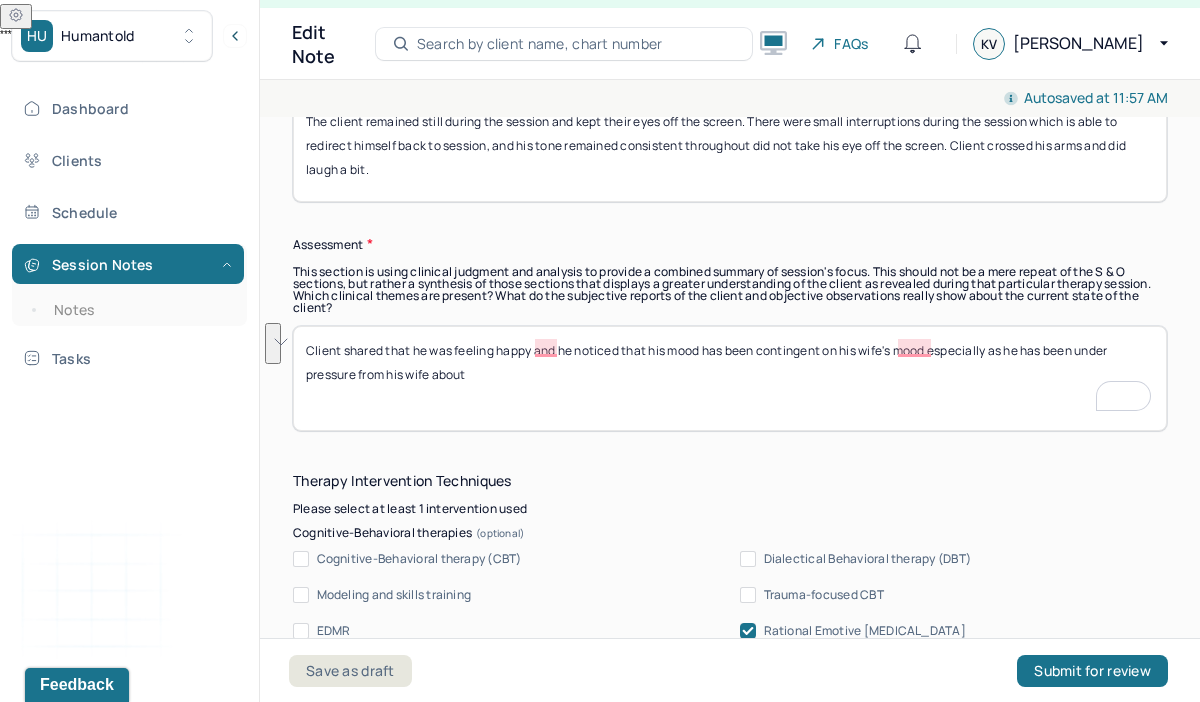 drag, startPoint x: 1011, startPoint y: 345, endPoint x: 1018, endPoint y: 371, distance: 26.925823 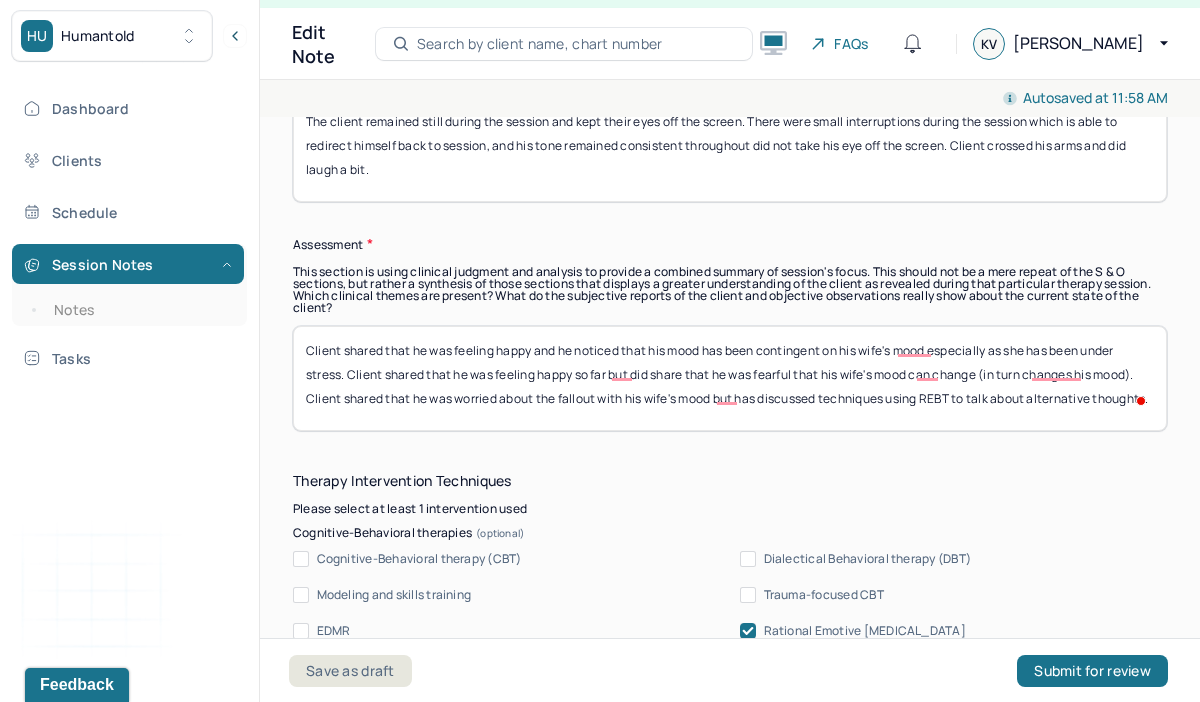 scroll, scrollTop: 16, scrollLeft: 0, axis: vertical 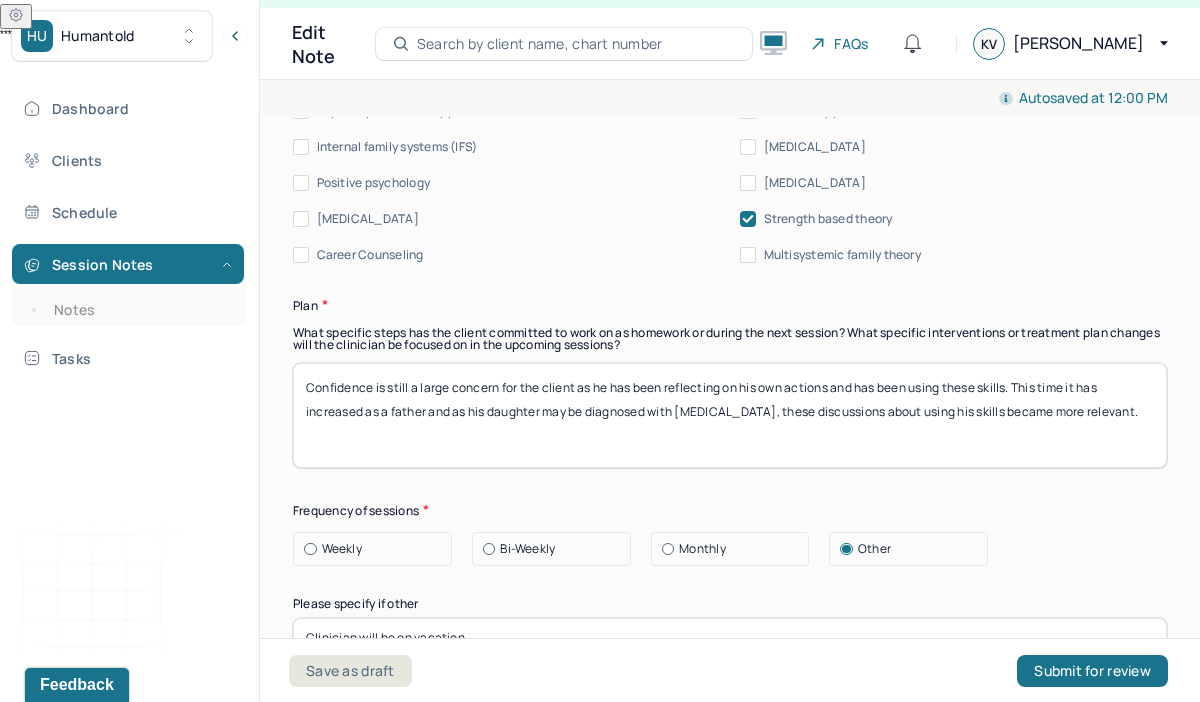 type on "Client shared that he was feeling happy and he noticed that his mood has been contingent on his wife's mood especially as she has been under stress. Client shared that he was feeling happy so far but did share that he was fearful that his wife's mood can change (in turn changes his mood). Client shared that he was worried about the fallout with his wife's mood but has discussed techniques using REBT to talk about alternative thoughts." 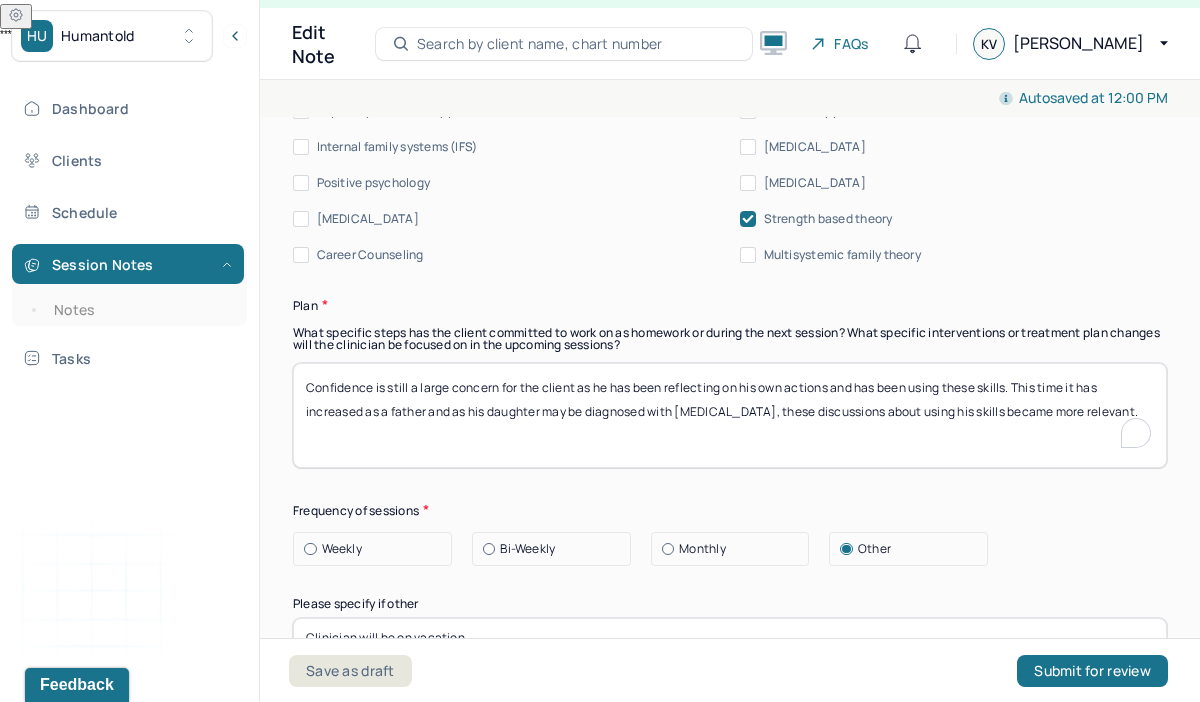 click on "Confidence is still a large concern for the client as he has been reflecting on his own actions and has been using these skills. This time it has increased as a father and as his daughter may be diagnosed with ADHD, these discussions about using his skills became more relevant." at bounding box center (730, 415) 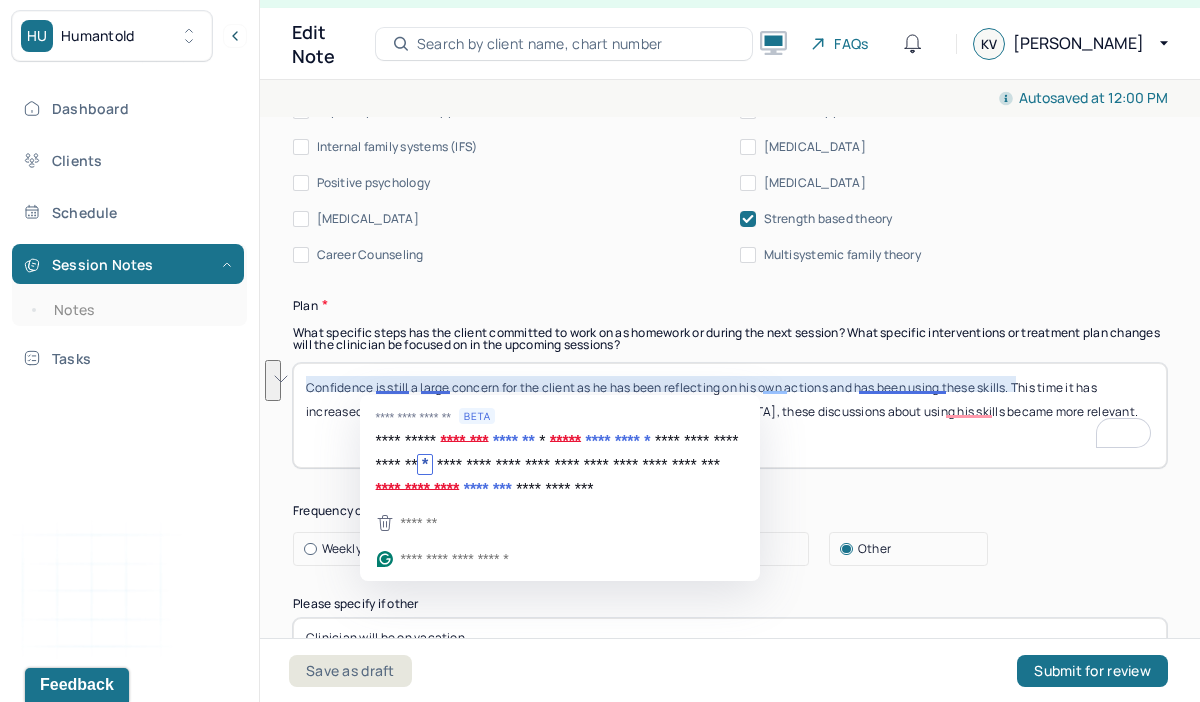 drag, startPoint x: 1081, startPoint y: 403, endPoint x: 374, endPoint y: 385, distance: 707.2291 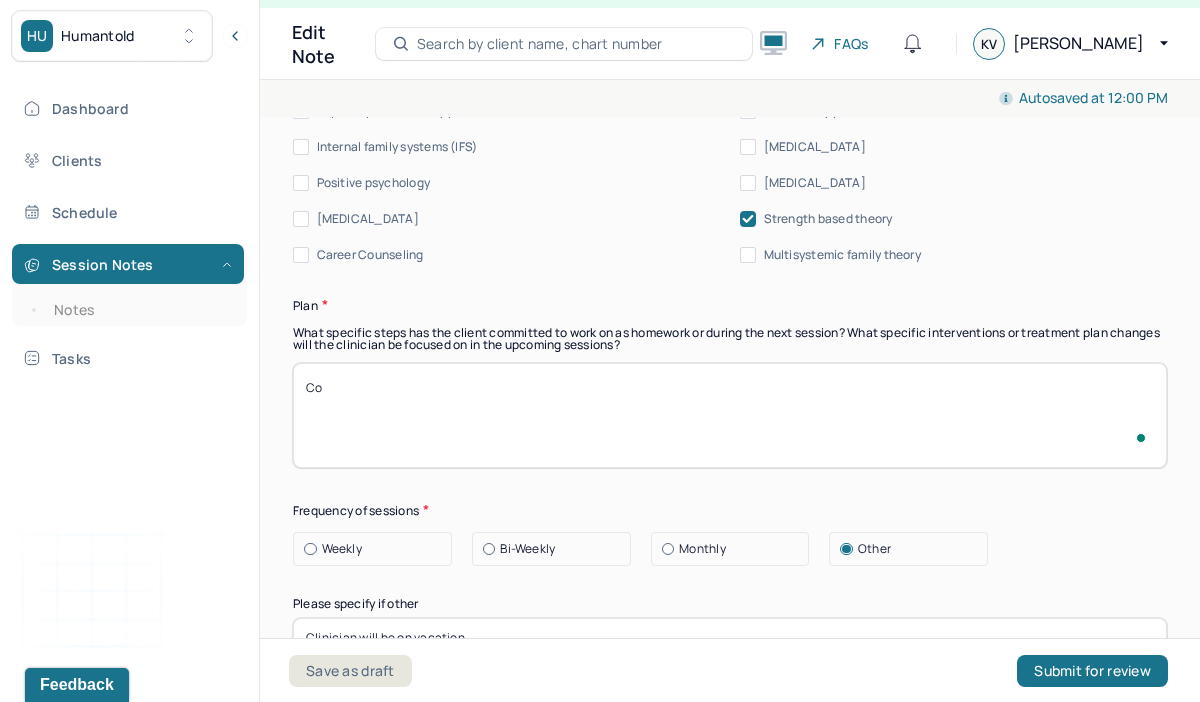 type on "C" 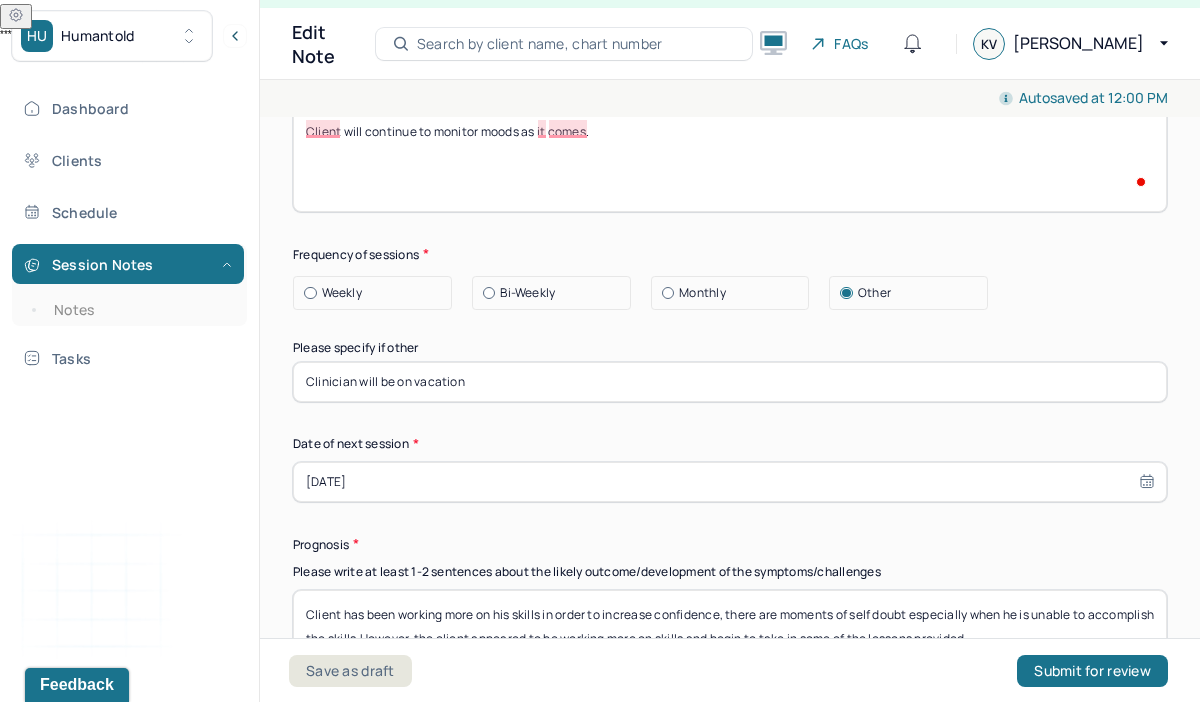 type on "Client will continue to monitor moods as it comes." 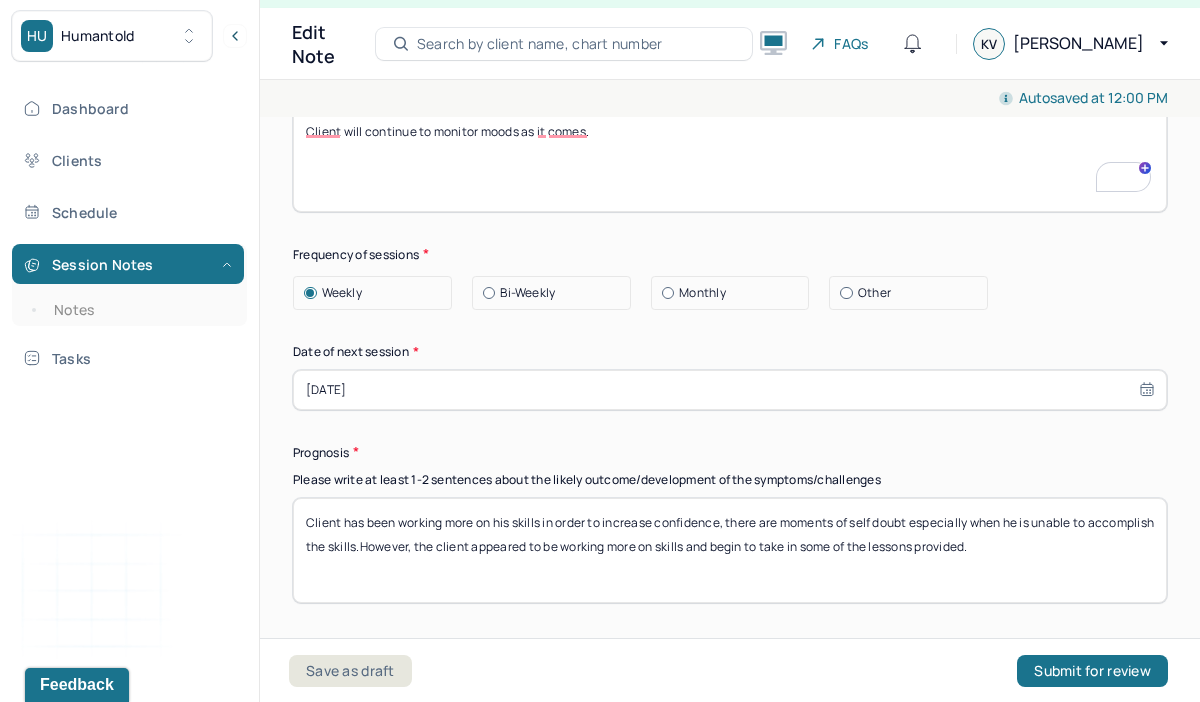 click on "[DATE]" at bounding box center [730, 390] 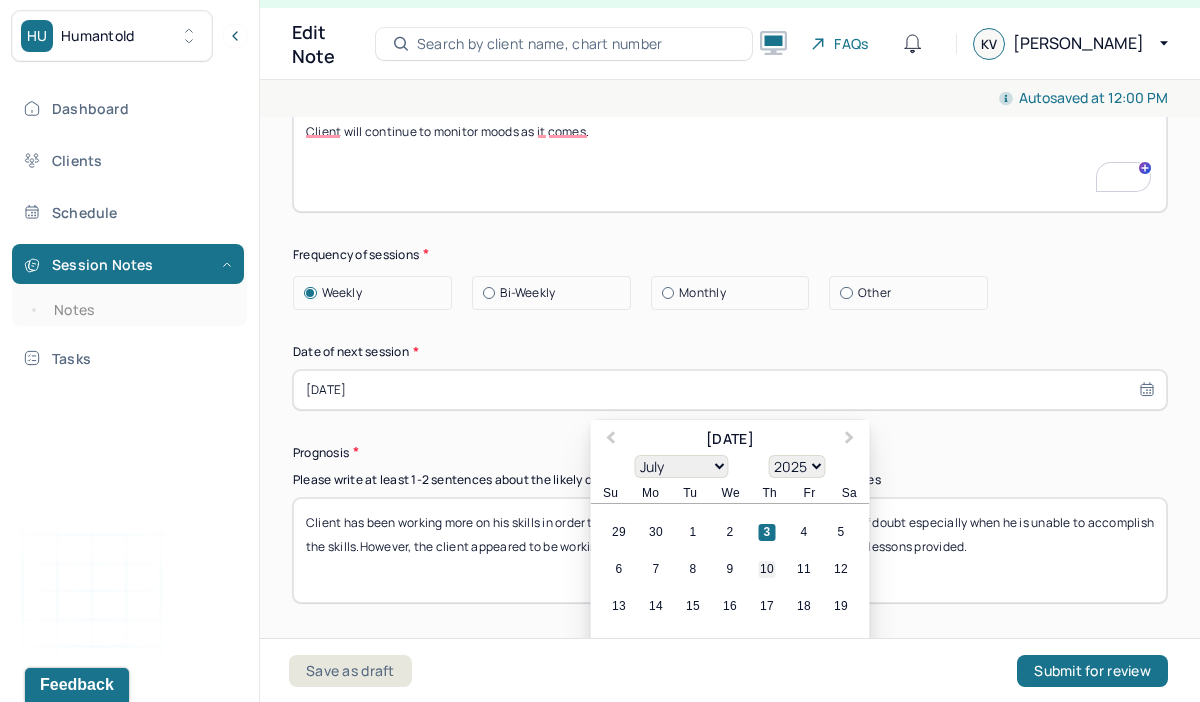 click on "10" at bounding box center [767, 569] 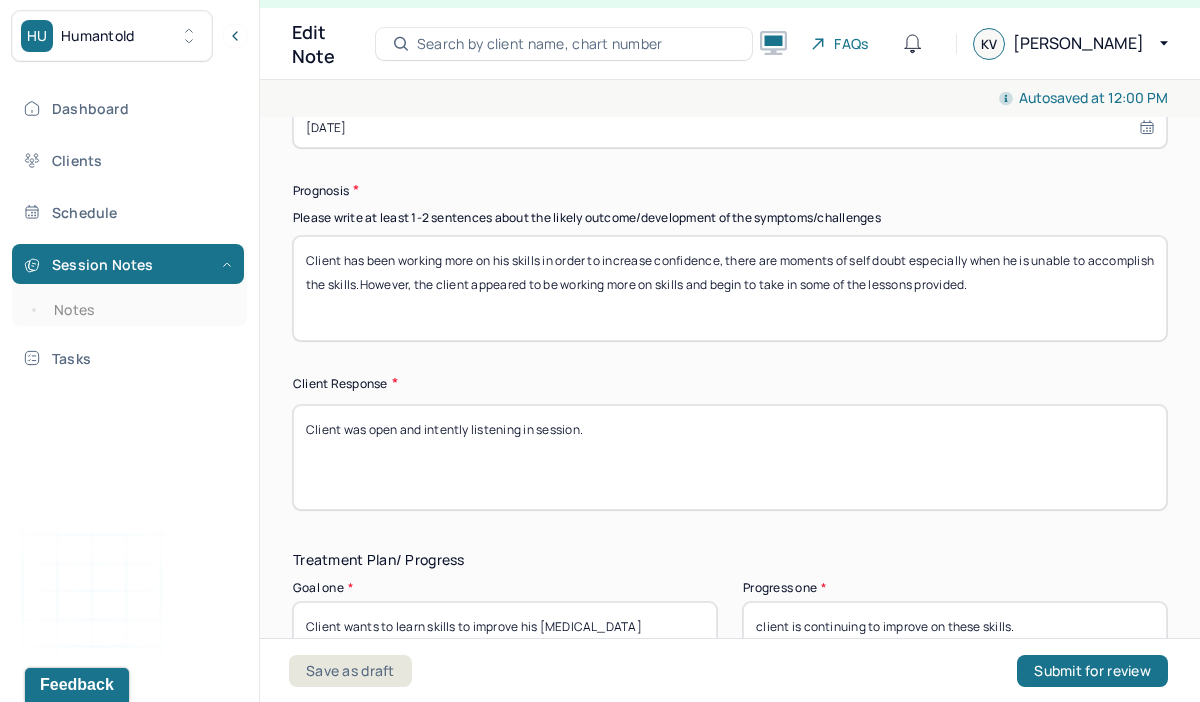 click on "Client has been working more on his skills in order to increase confidence, there are moments of self doubt especially when he is unable to accomplish the skills.However, the client appeared to be working more on skills and begin to take in some of the lessons provided." at bounding box center (730, 288) 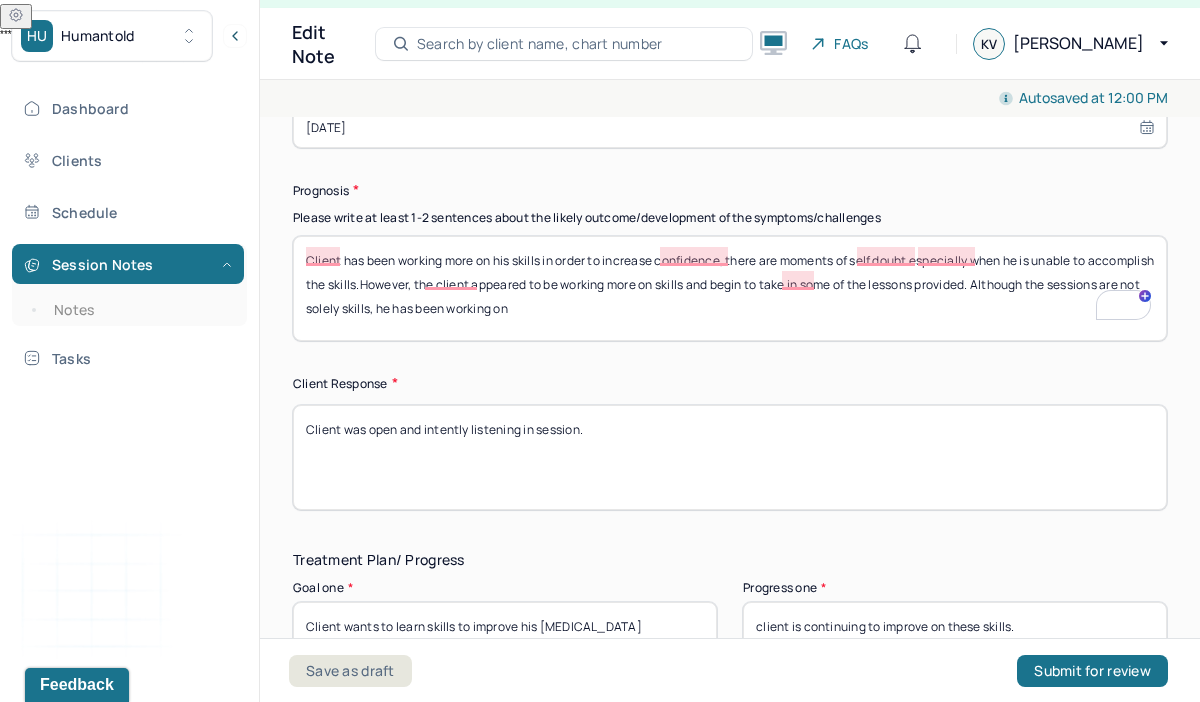 type on "Client has been working more on his skills in order to increase confidence, there are moments of self doubt especially when he is unable to accomplish the skills.However, the client appeared to be working more on skills and begin to take in some of the lessons provided. Although the sessions are not solely skills, he has been working on" 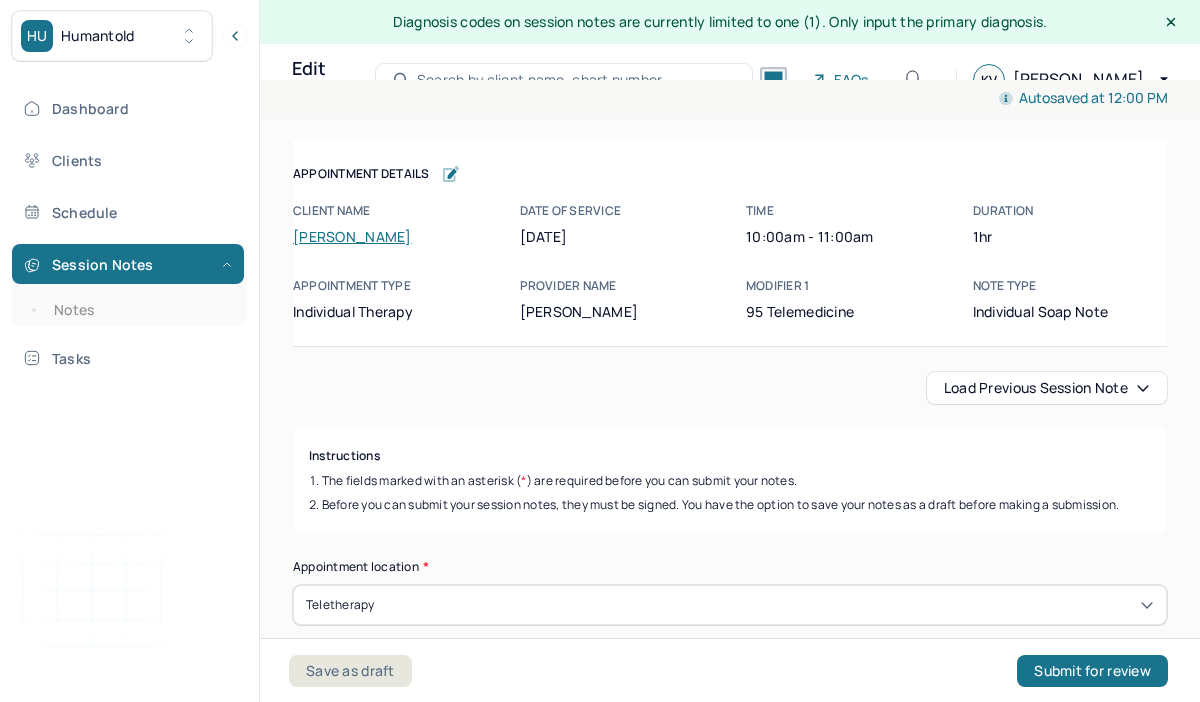 scroll, scrollTop: 36, scrollLeft: 0, axis: vertical 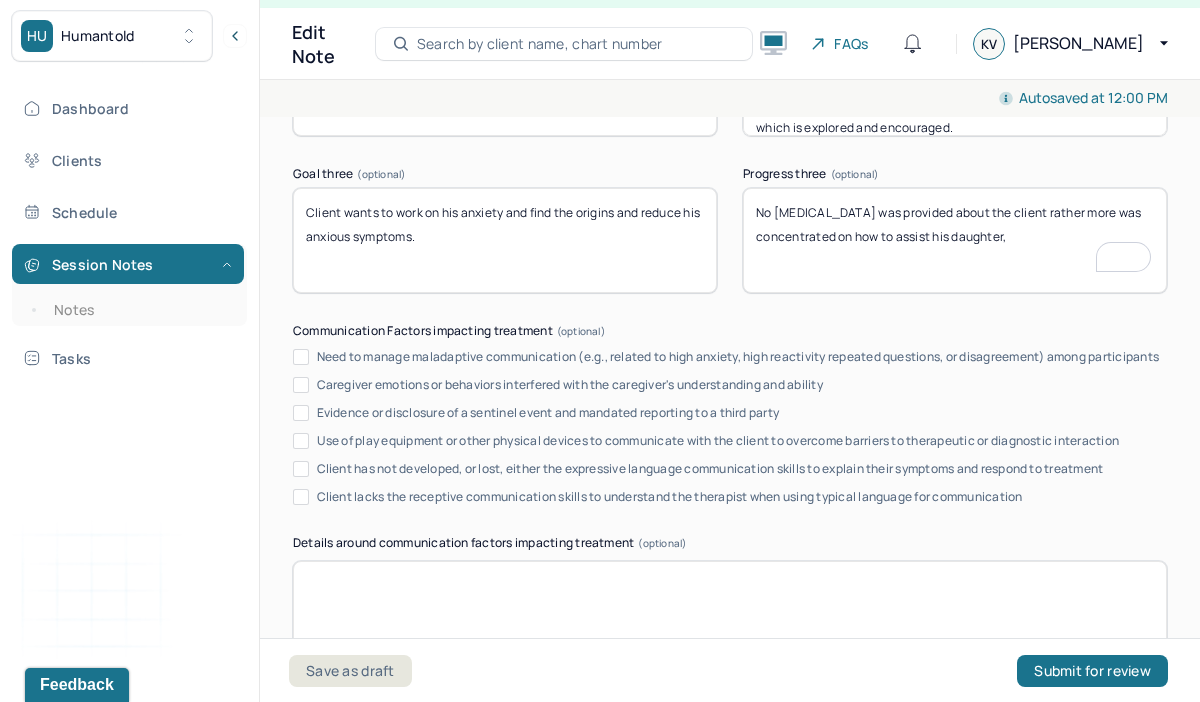 drag, startPoint x: 1052, startPoint y: 209, endPoint x: 1058, endPoint y: 231, distance: 22.803509 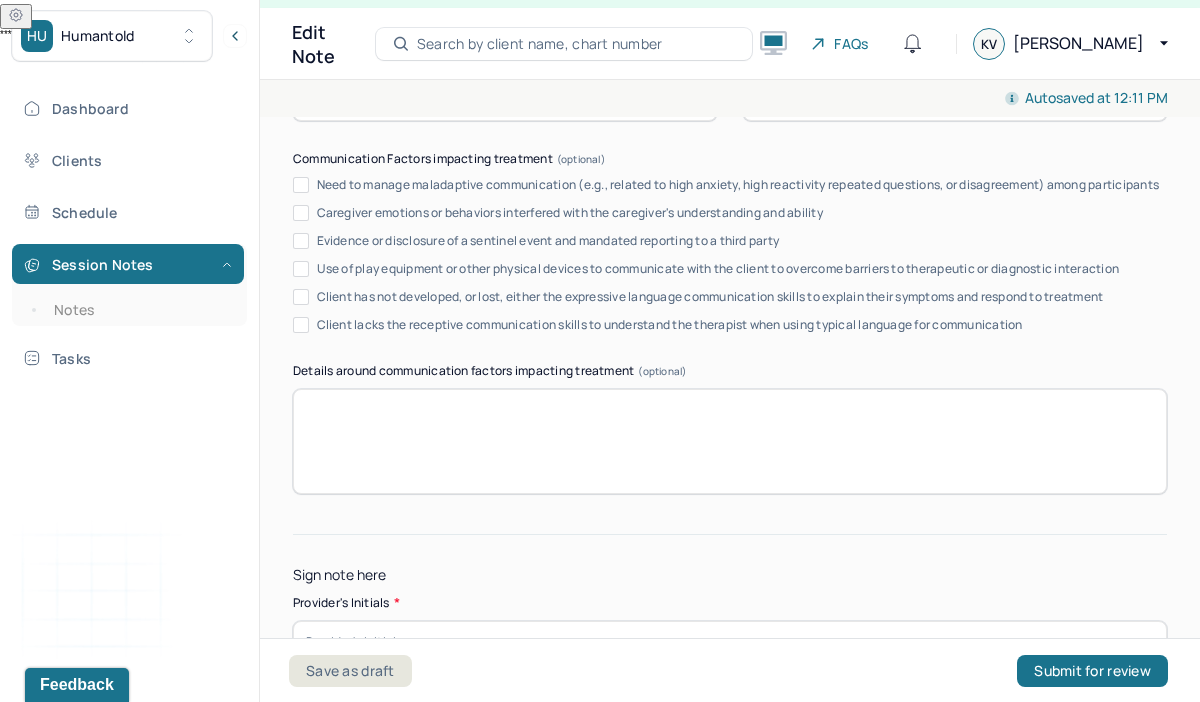 type on "No psychoeducation was provided about the client about his expectation." 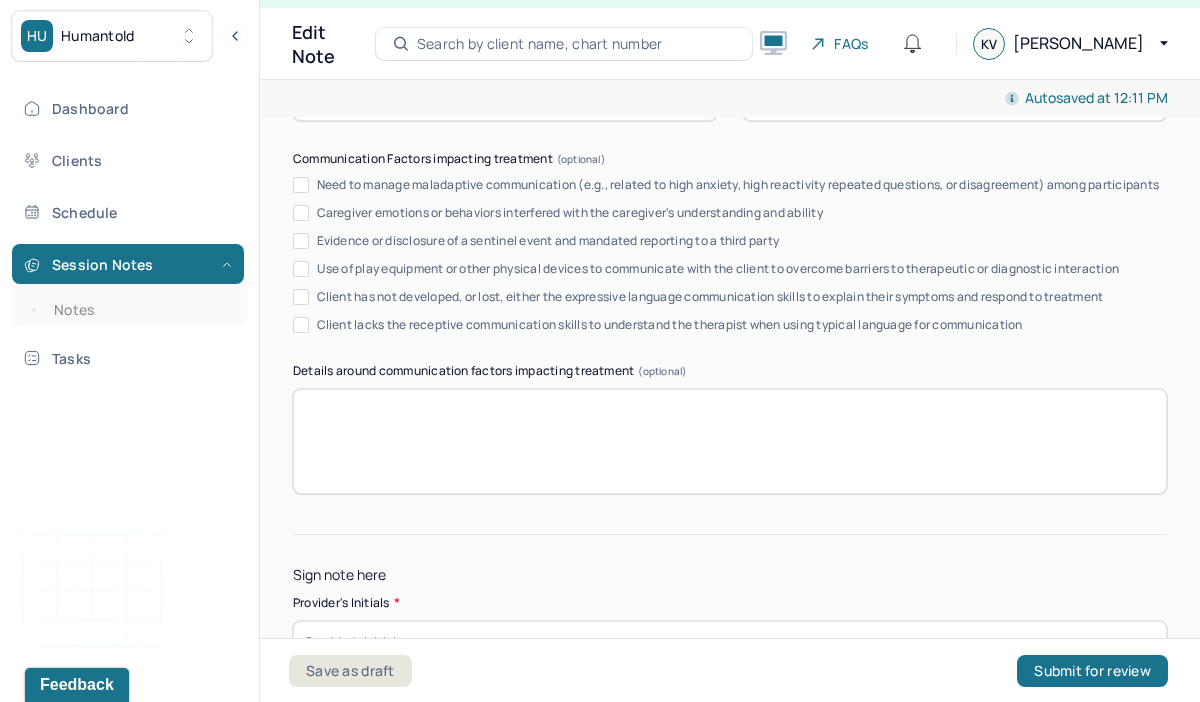 type on "L" 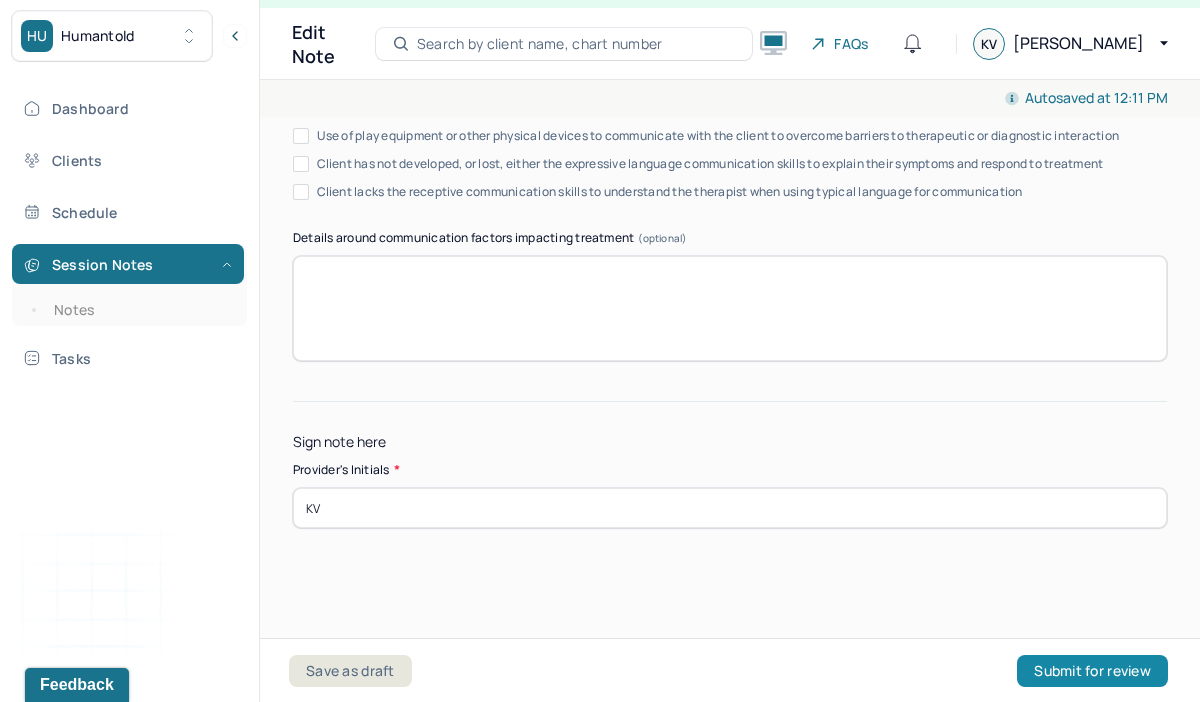 type on "KV" 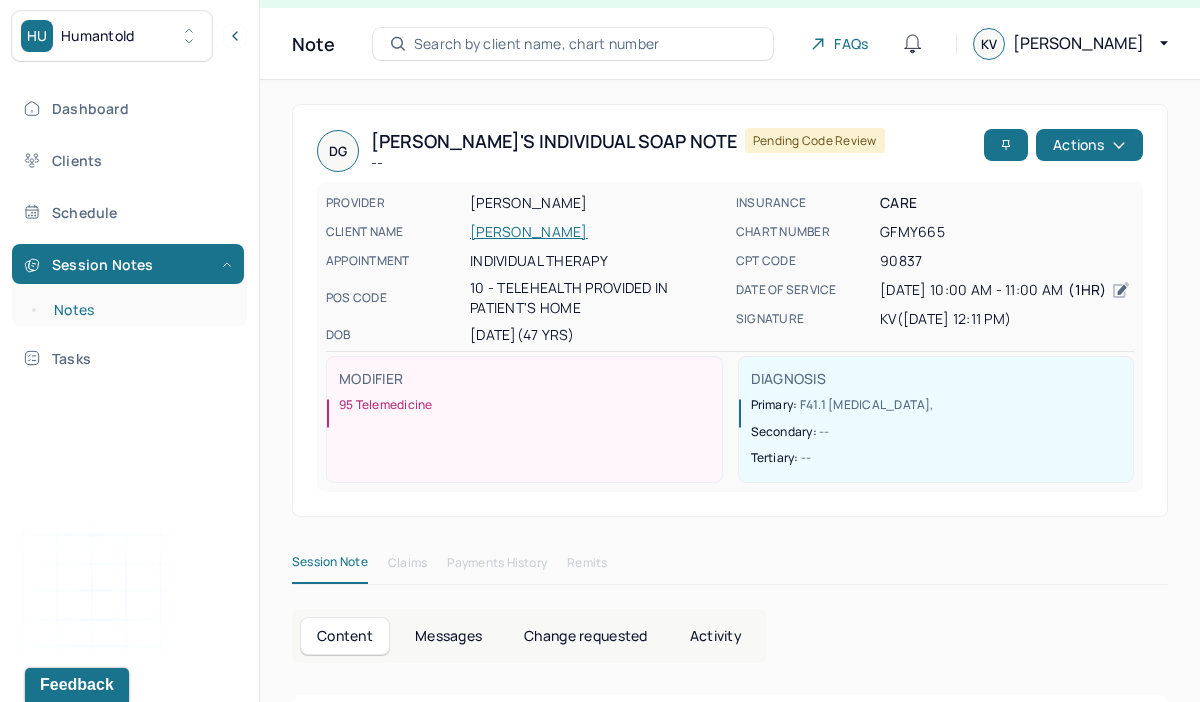 click on "Notes" at bounding box center (139, 310) 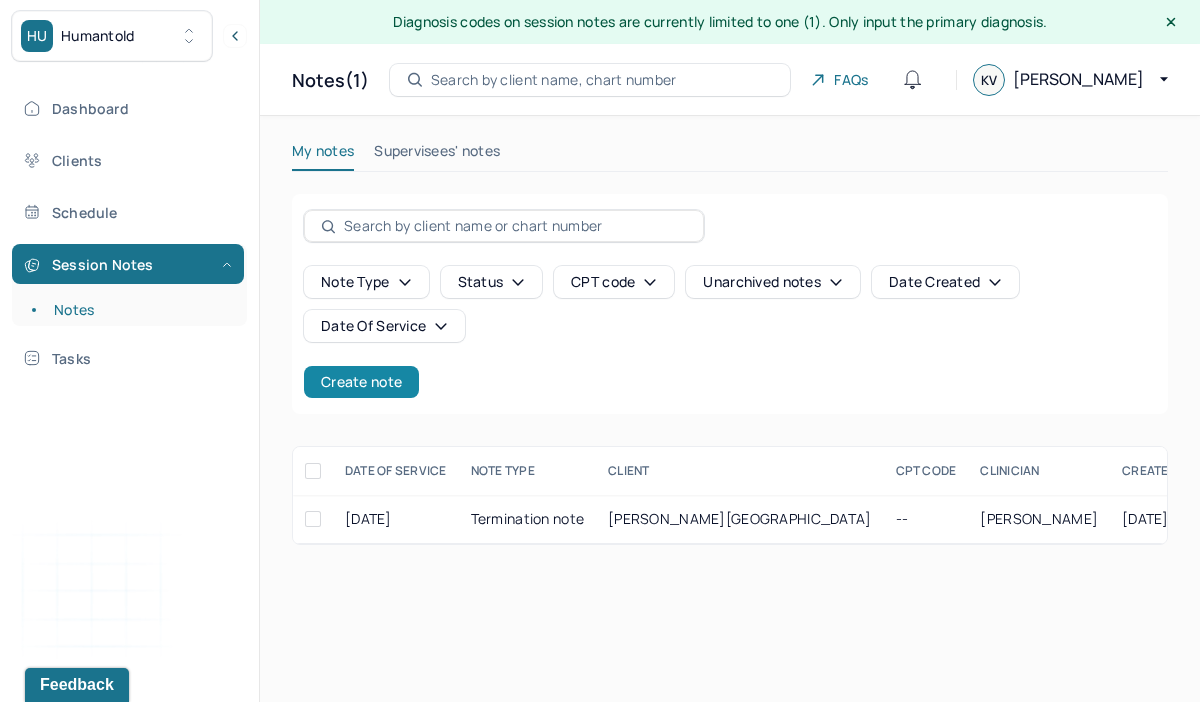 click on "Create note" at bounding box center (361, 382) 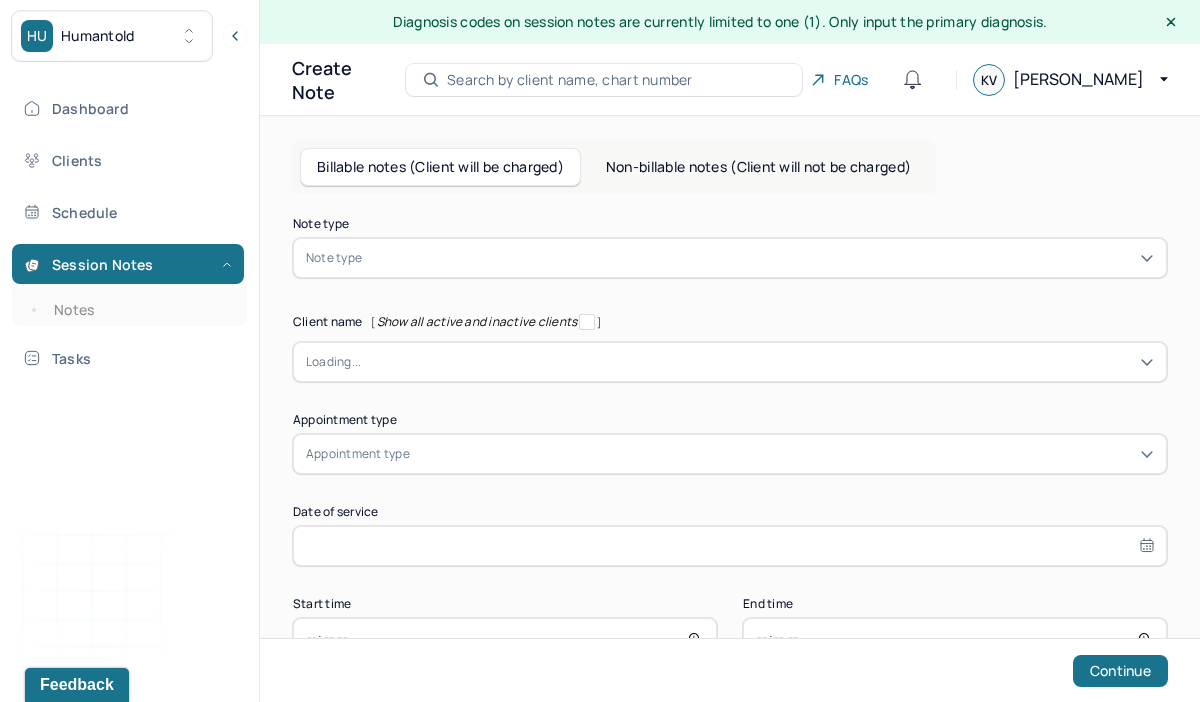 click at bounding box center [760, 258] 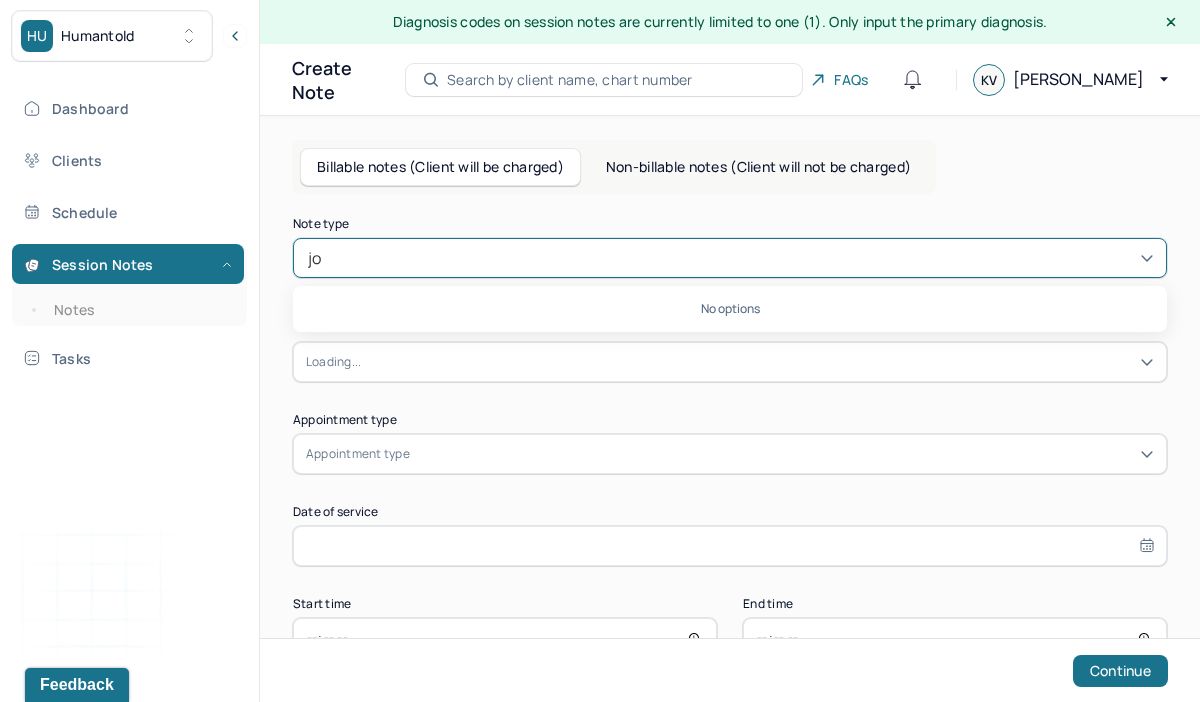 type on "j" 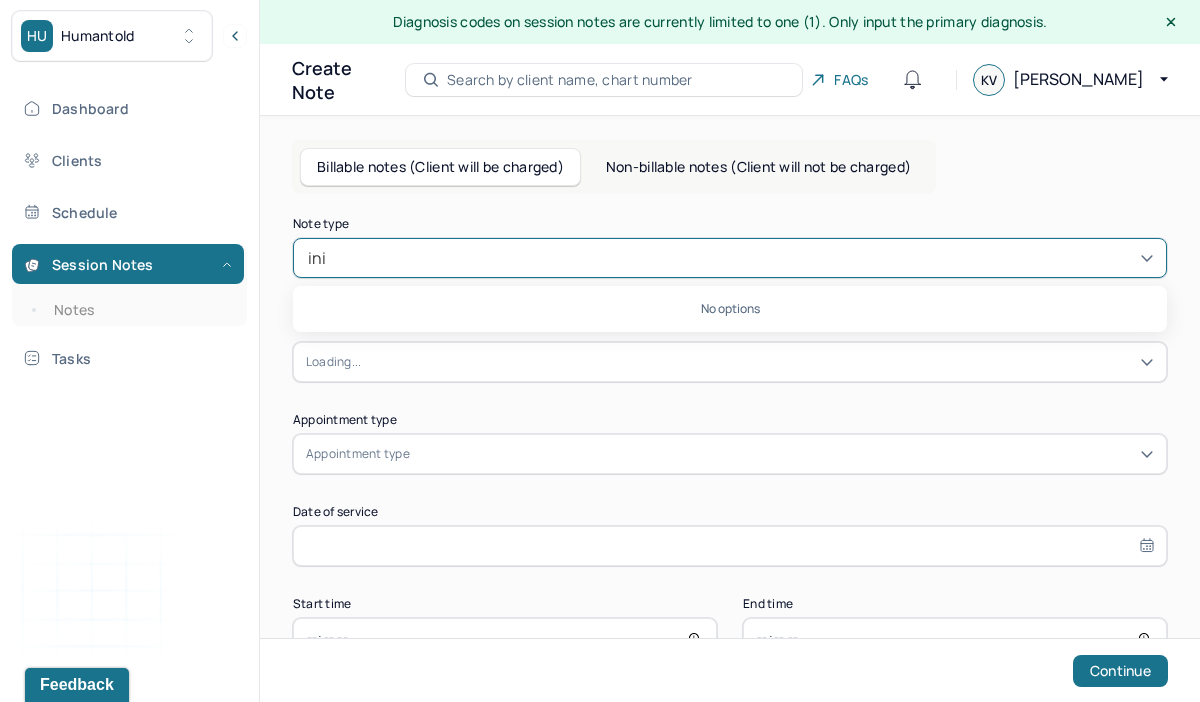type on "in" 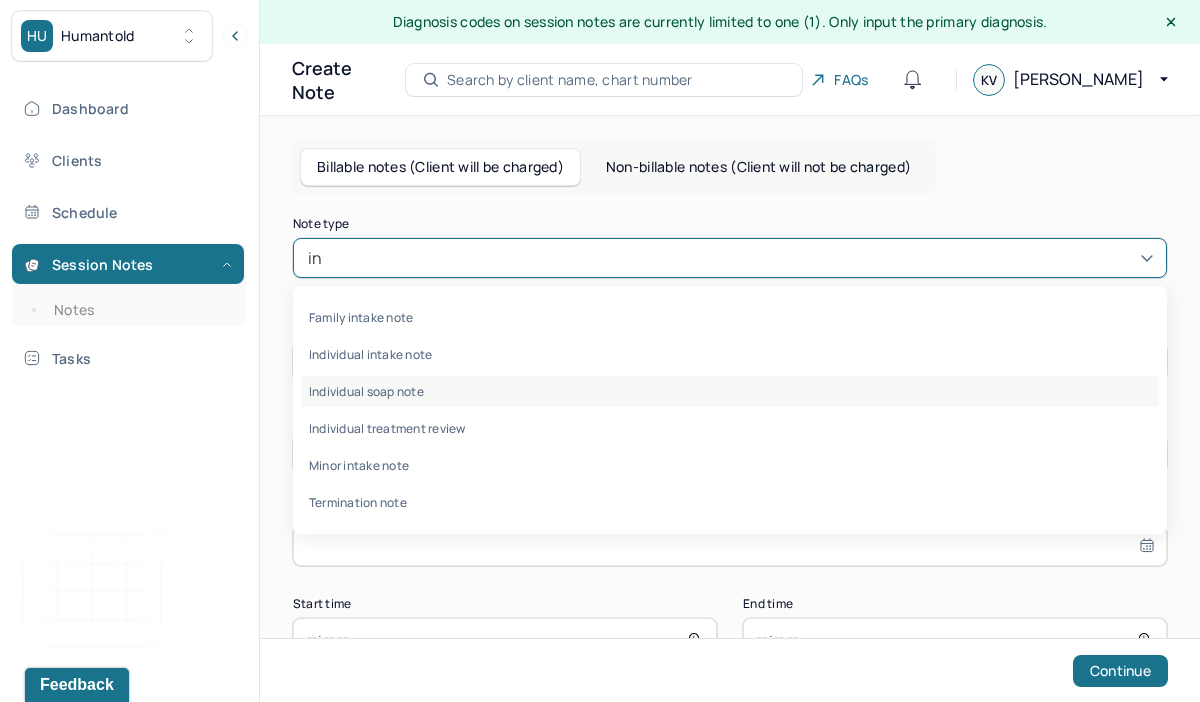 click on "Individual soap note" at bounding box center [730, 391] 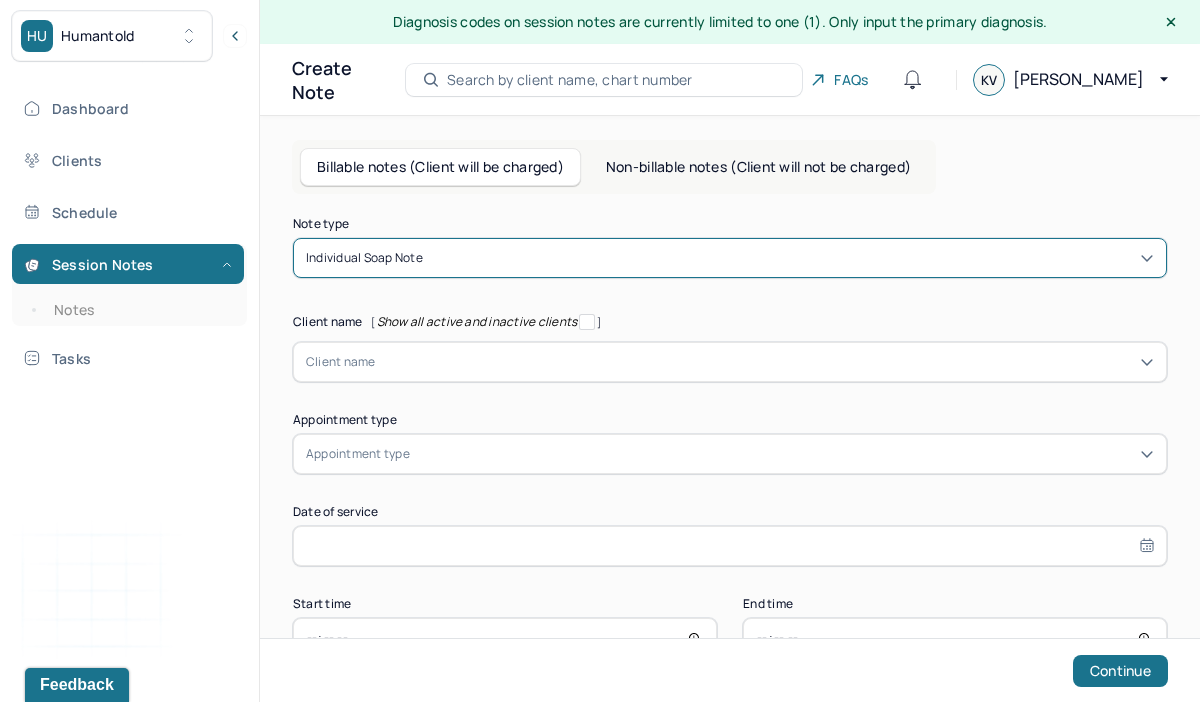 click at bounding box center (765, 362) 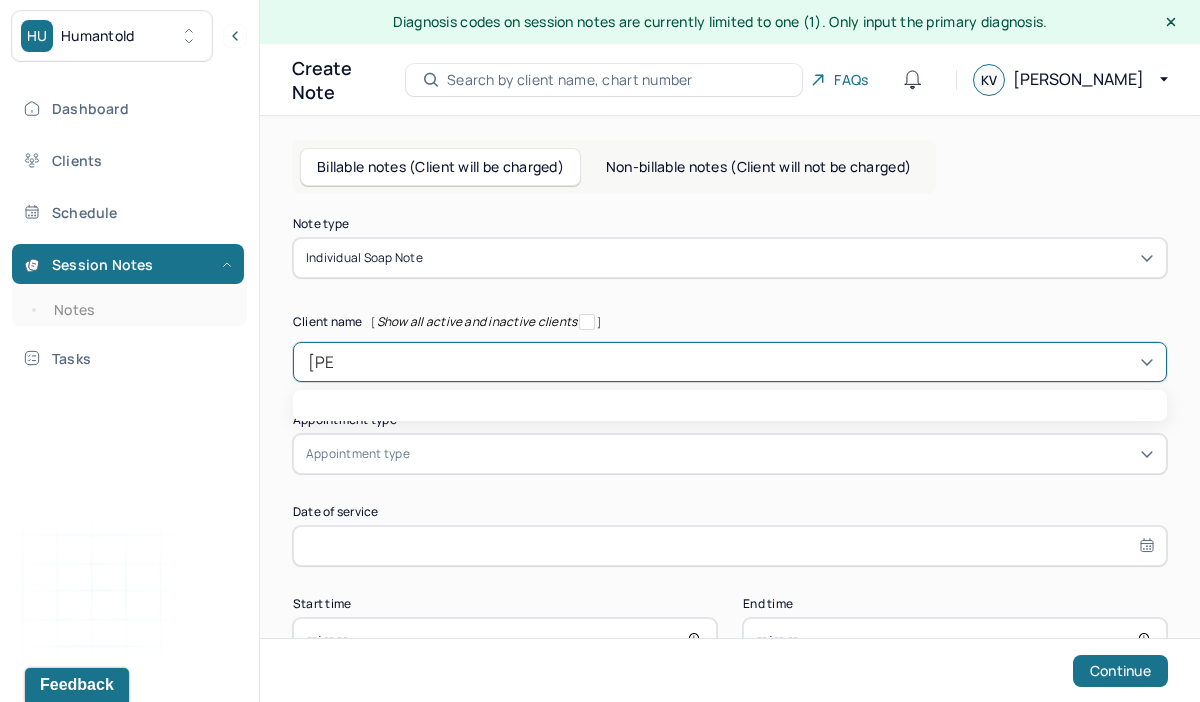 type on "jose" 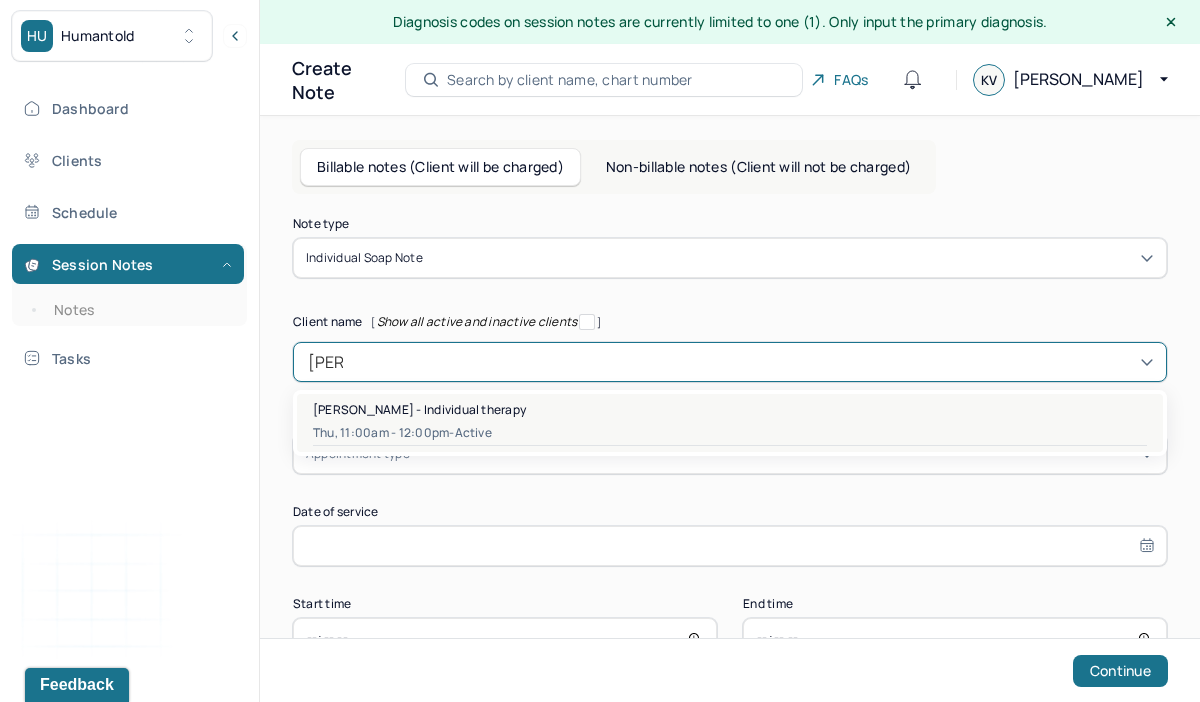 click on "Jose Vargas - Individual therapy" at bounding box center [419, 409] 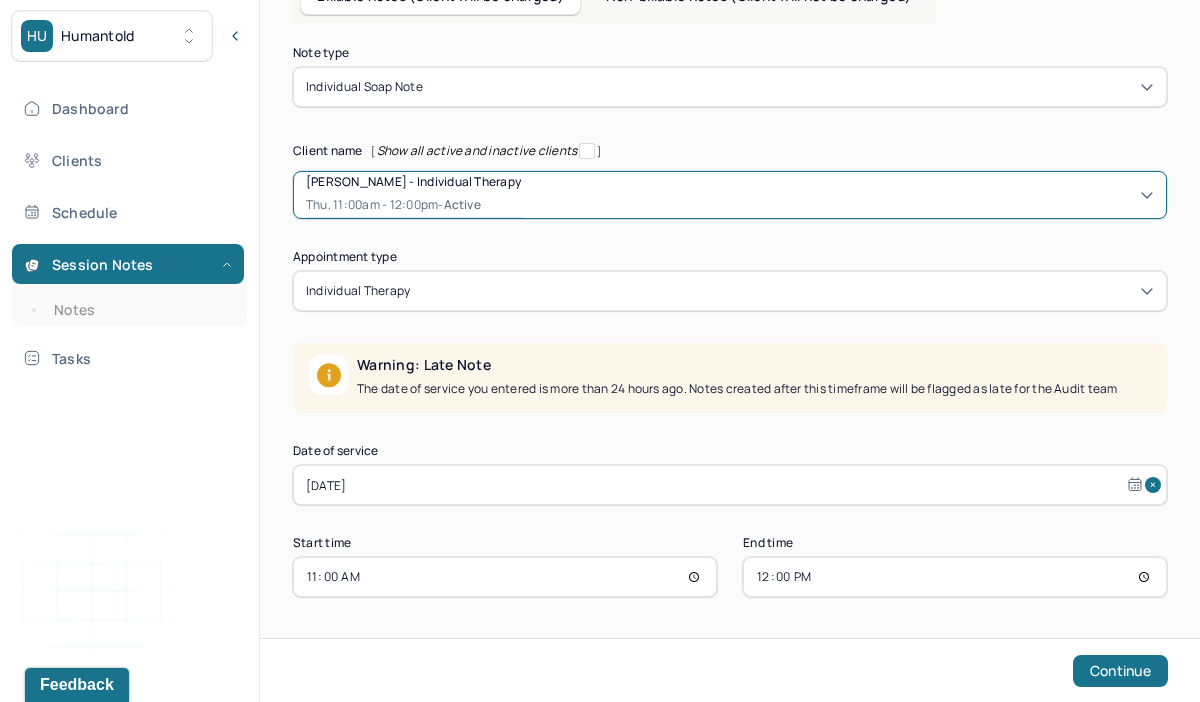 select on "5" 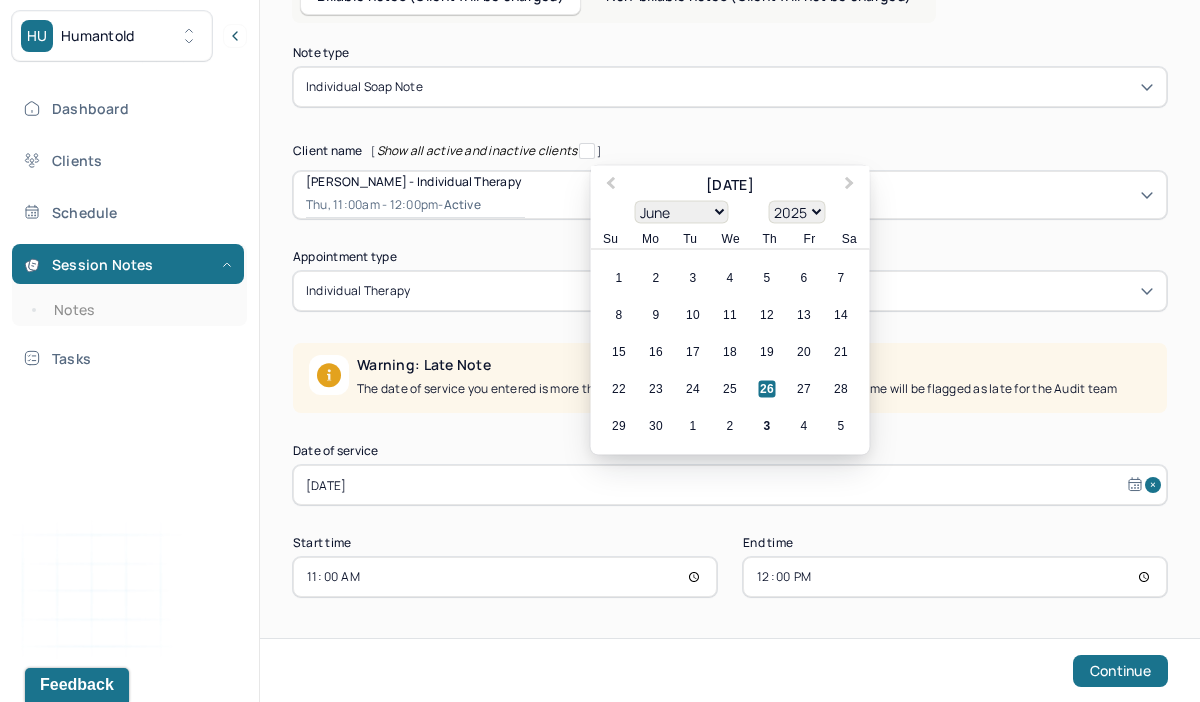 click on "Jun 26, 2025" at bounding box center [730, 485] 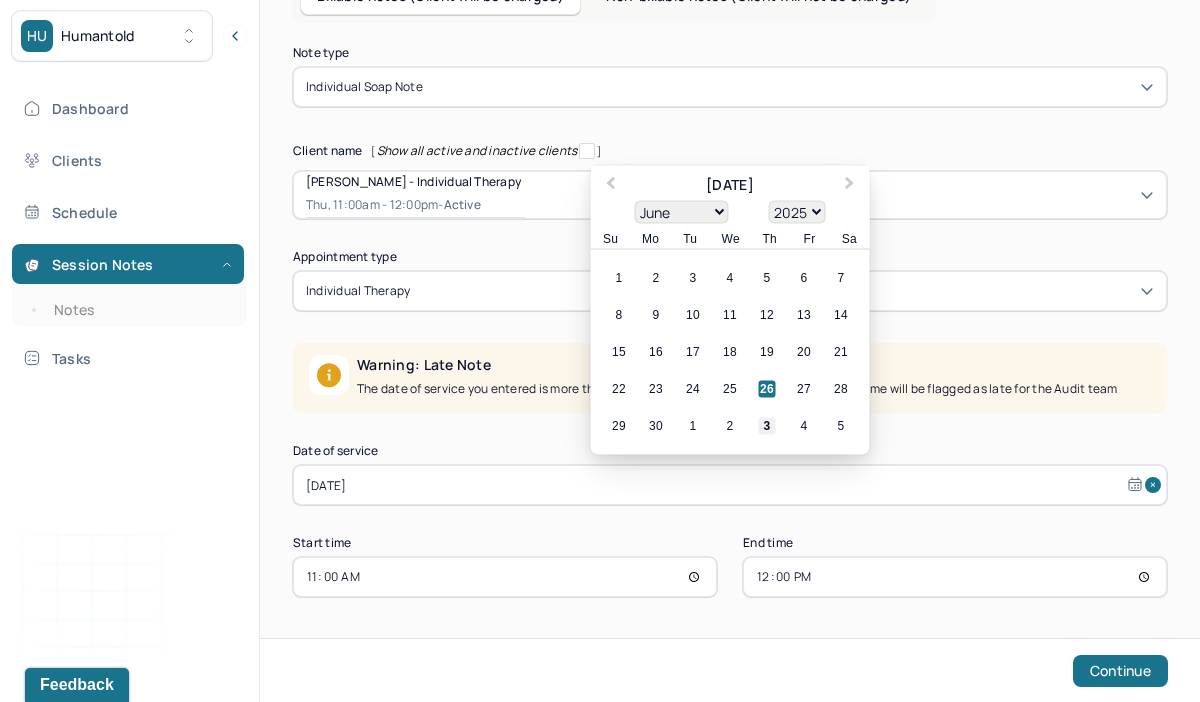 click on "3" at bounding box center [767, 426] 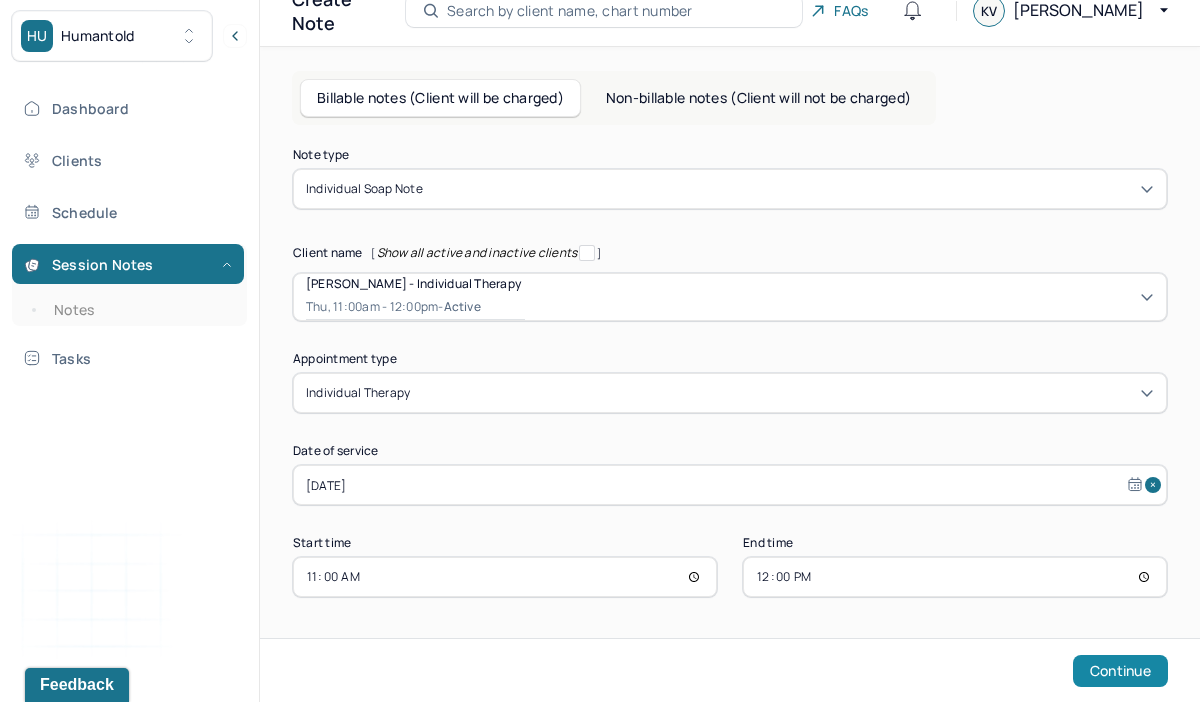 click on "Continue" at bounding box center (1120, 671) 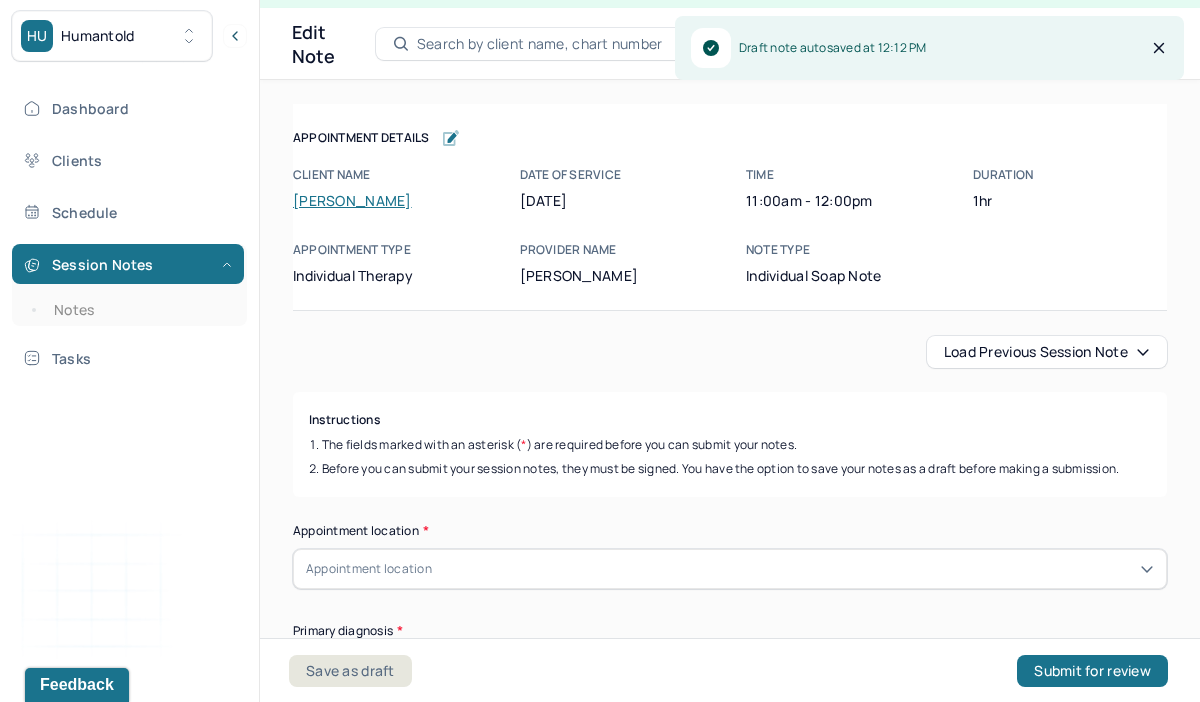 click on "Load previous session note   Instructions The fields marked with an asterisk ( * ) are required before you can submit your notes. Before you can submit your session notes, they must be signed. You have the option to save your notes as a draft before making a submission. Appointment location * Appointment location Primary diagnosis * Primary diagnosis Secondary diagnosis (optional) Secondary diagnosis Tertiary diagnosis (optional) Tertiary diagnosis Emotional / Behavioural symptoms demonstrated * Causing * Causing Intention for Session * Intention for Session Session Note Subjective This section is for Subjective reporting of your clients, it can include their mood, their reported symptoms, their efforts since your last meeting to implement your homework or recommendations or any questions they have Objective What were the behaviors, nonverbal expressions,gestures, postures, and overall presentation of the client? Consider client's mood and affect,client's response to treatment, any use of assessments. EDMR" at bounding box center [730, 2455] 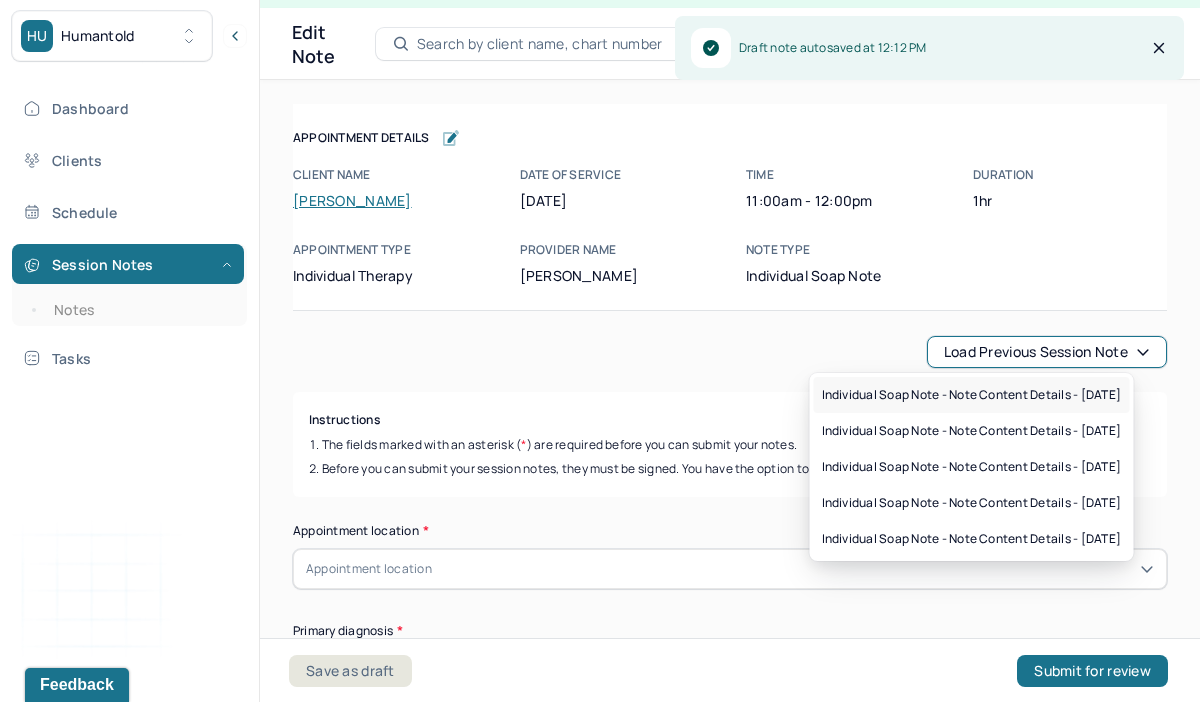 click on "Individual soap note   - Note content Details -   06/12/2025" at bounding box center [972, 395] 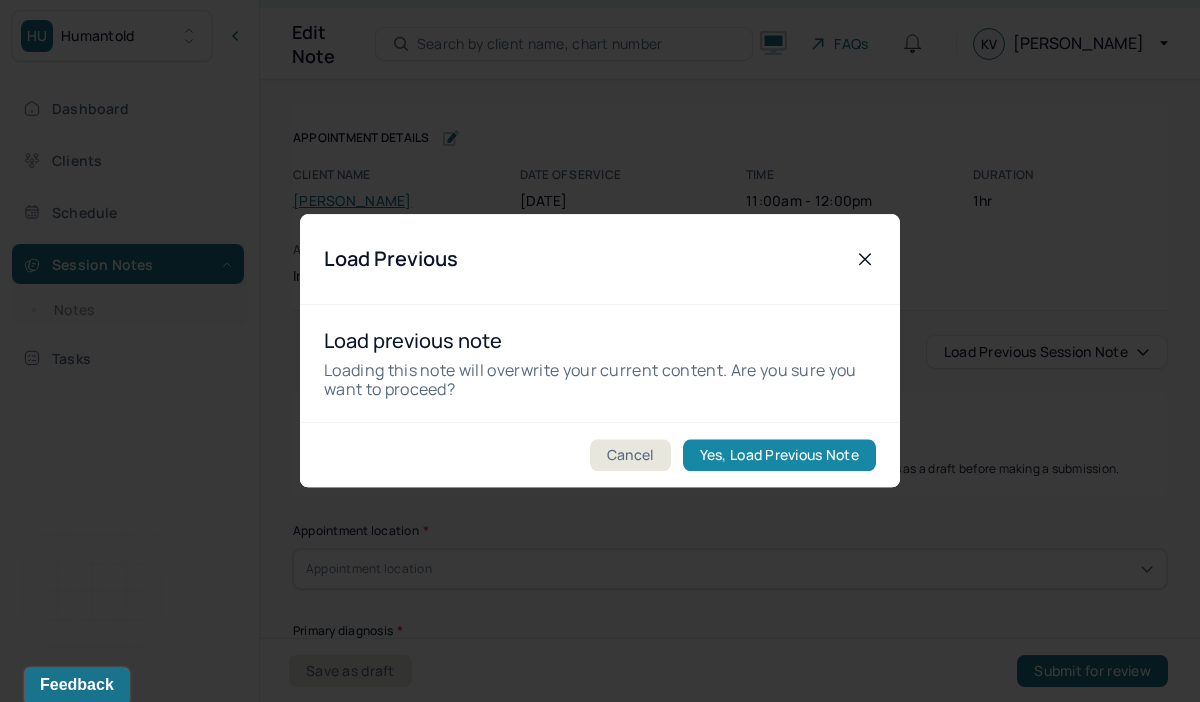 click on "Yes, Load Previous Note" at bounding box center (779, 456) 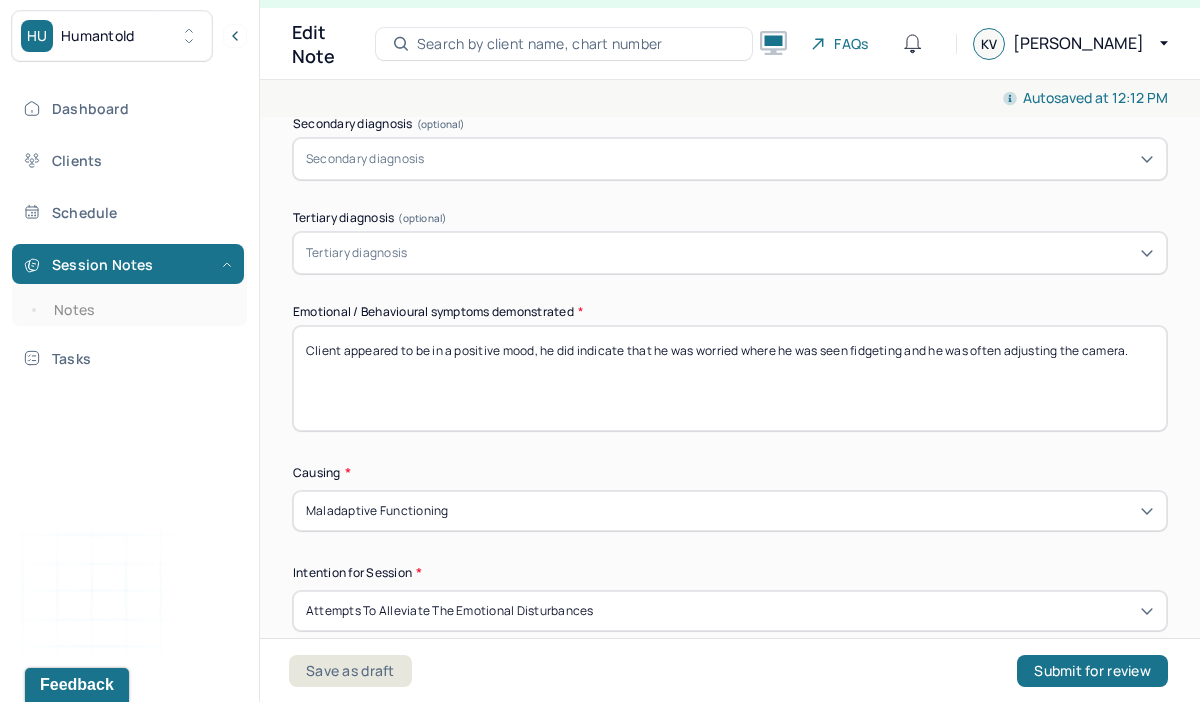 scroll, scrollTop: 903, scrollLeft: 0, axis: vertical 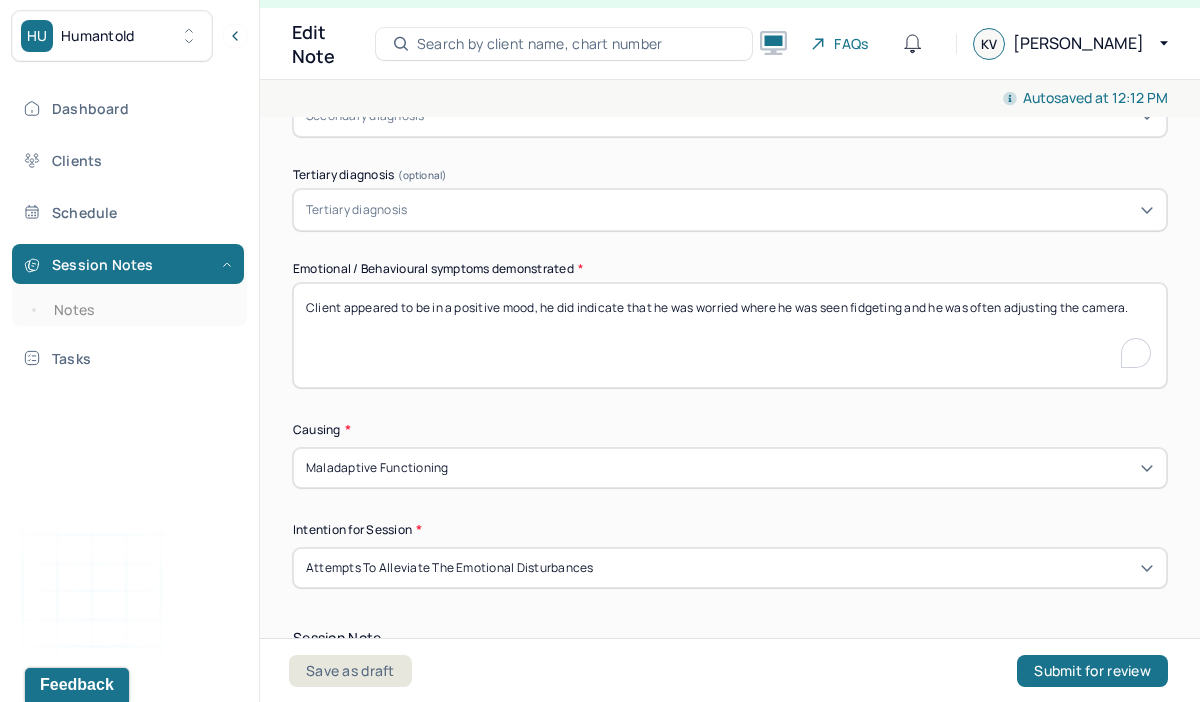 click on "Client appeared to be in a positive mood, he did indicate that he was worried where he was seen fidgeting and he was often adjusting the camera." at bounding box center [730, 335] 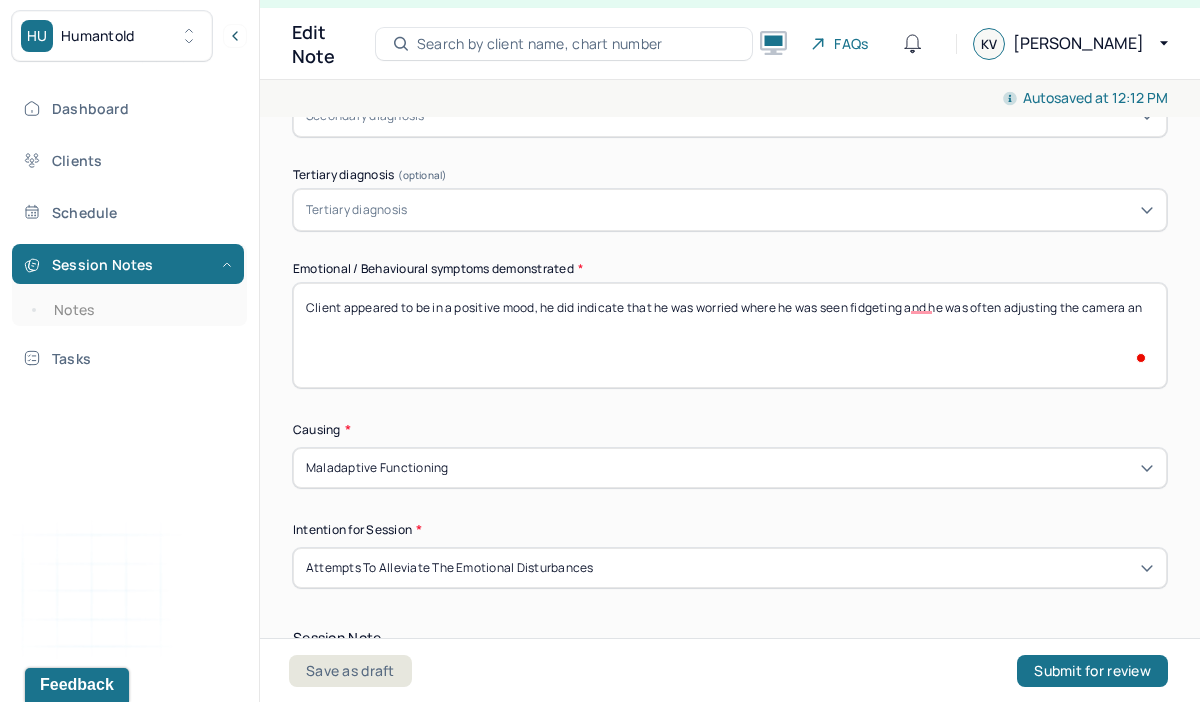 scroll, scrollTop: 903, scrollLeft: 0, axis: vertical 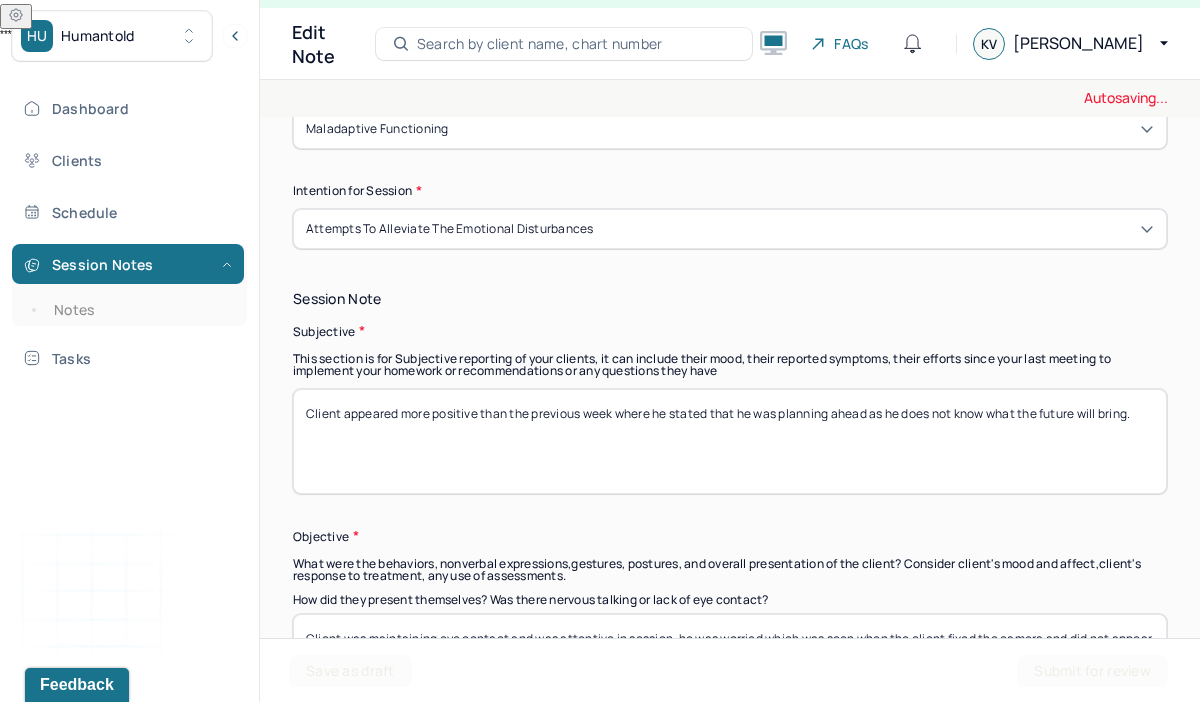 type on "Client appeared to be in a positive mood, he did indicate that he was worried where he was seen fidgeting and he was often adjusting the camera and he was walking around attempting to find privacy because his children were present." 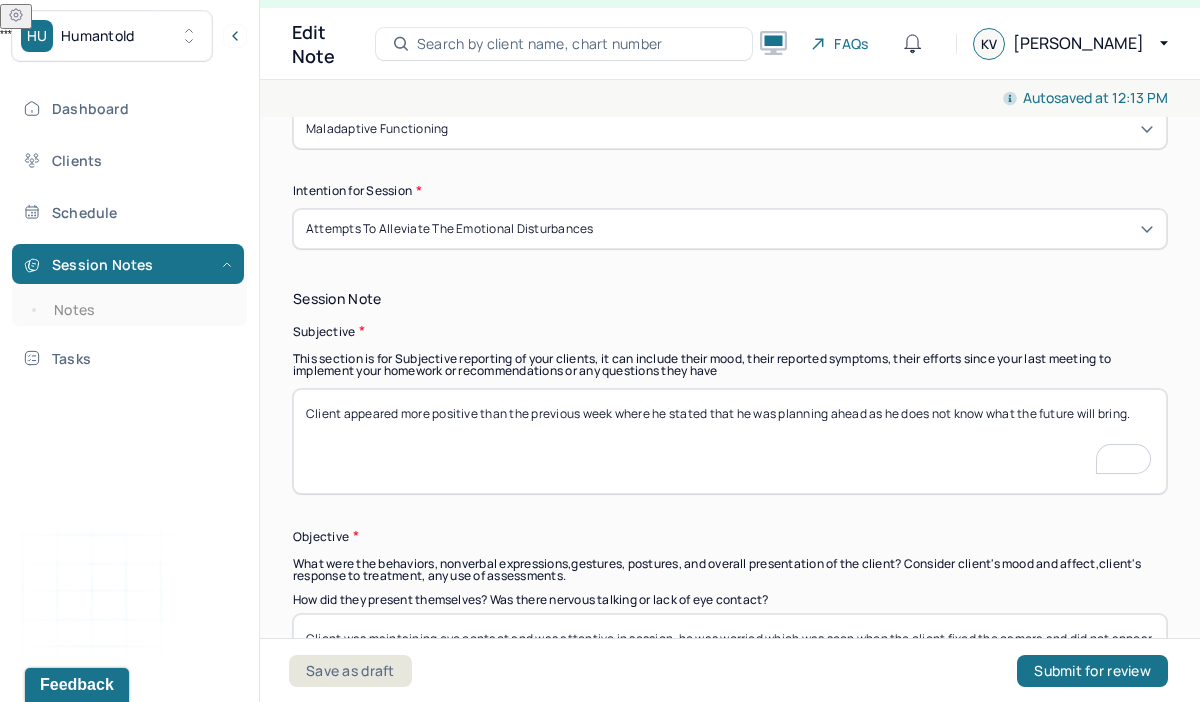 drag, startPoint x: 1140, startPoint y: 410, endPoint x: 432, endPoint y: 407, distance: 708.00635 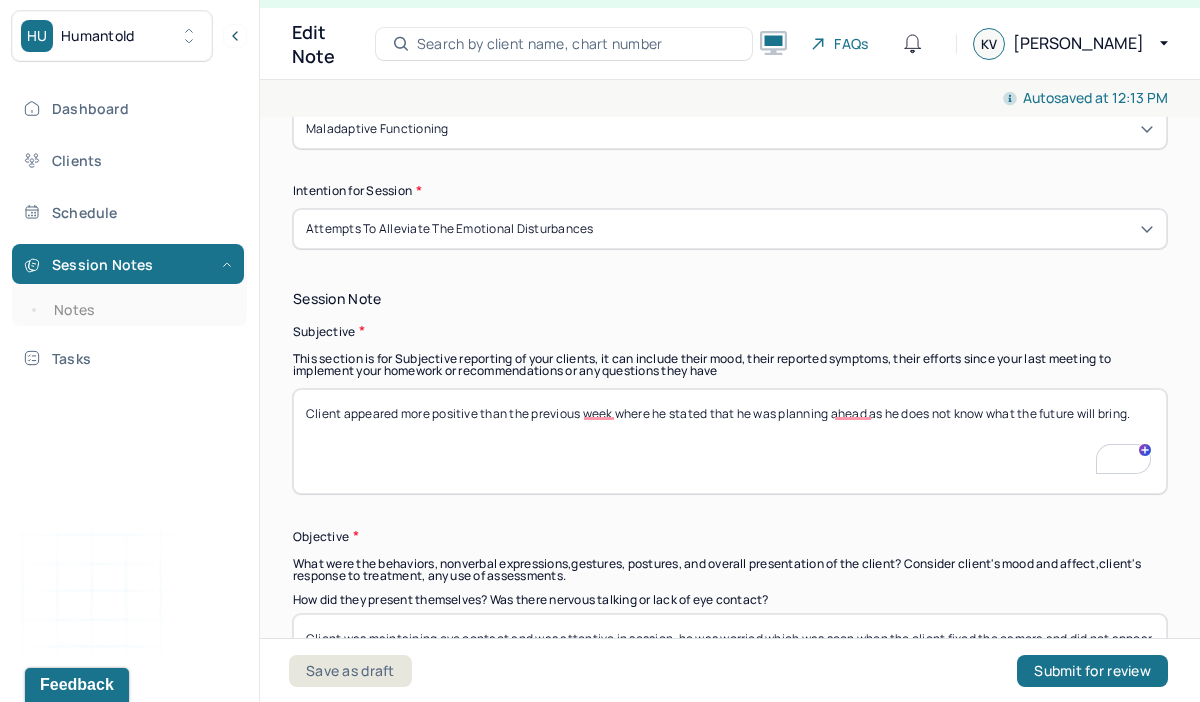 scroll, scrollTop: 1242, scrollLeft: 0, axis: vertical 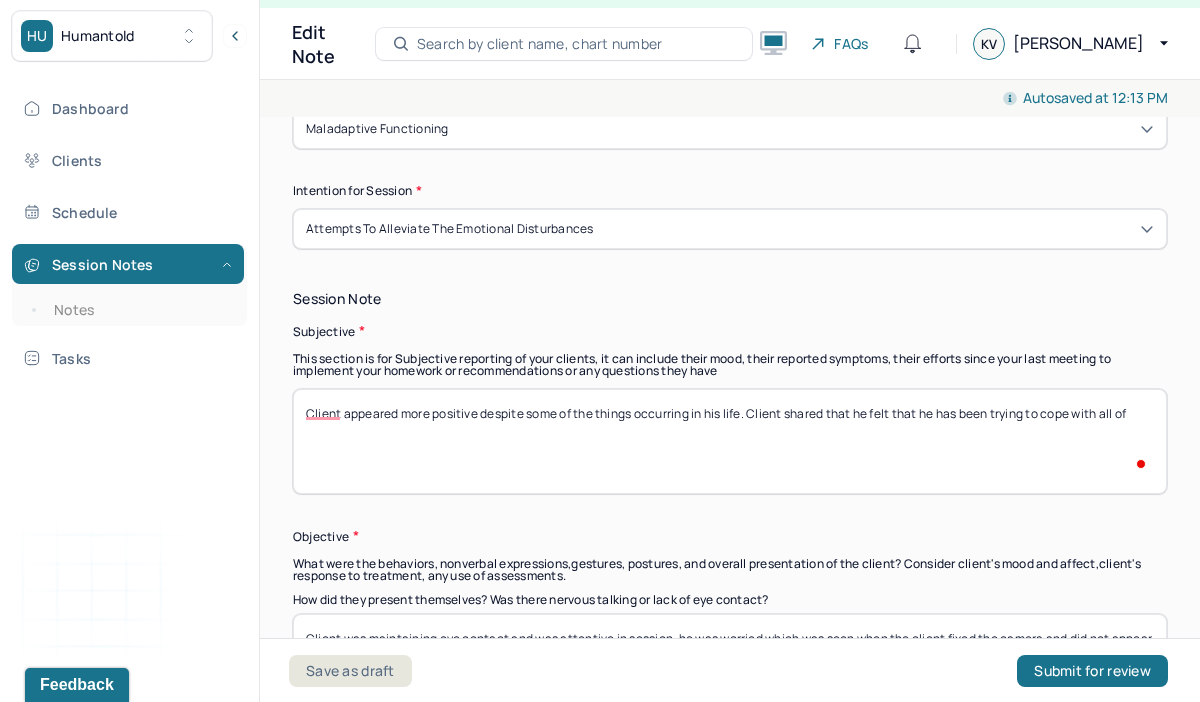 type on "Client appeared more positive despite some of the things occurring in his life. Client shared that he felt that he has been trying to cope with all of" 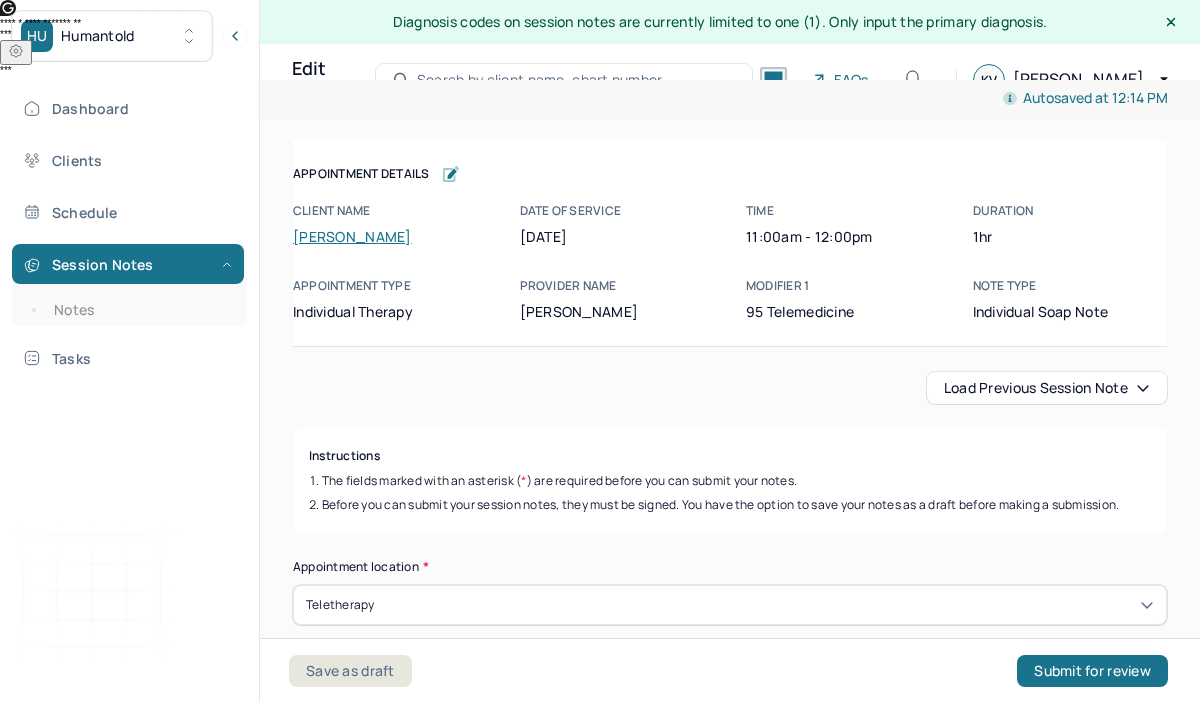 scroll, scrollTop: 36, scrollLeft: 0, axis: vertical 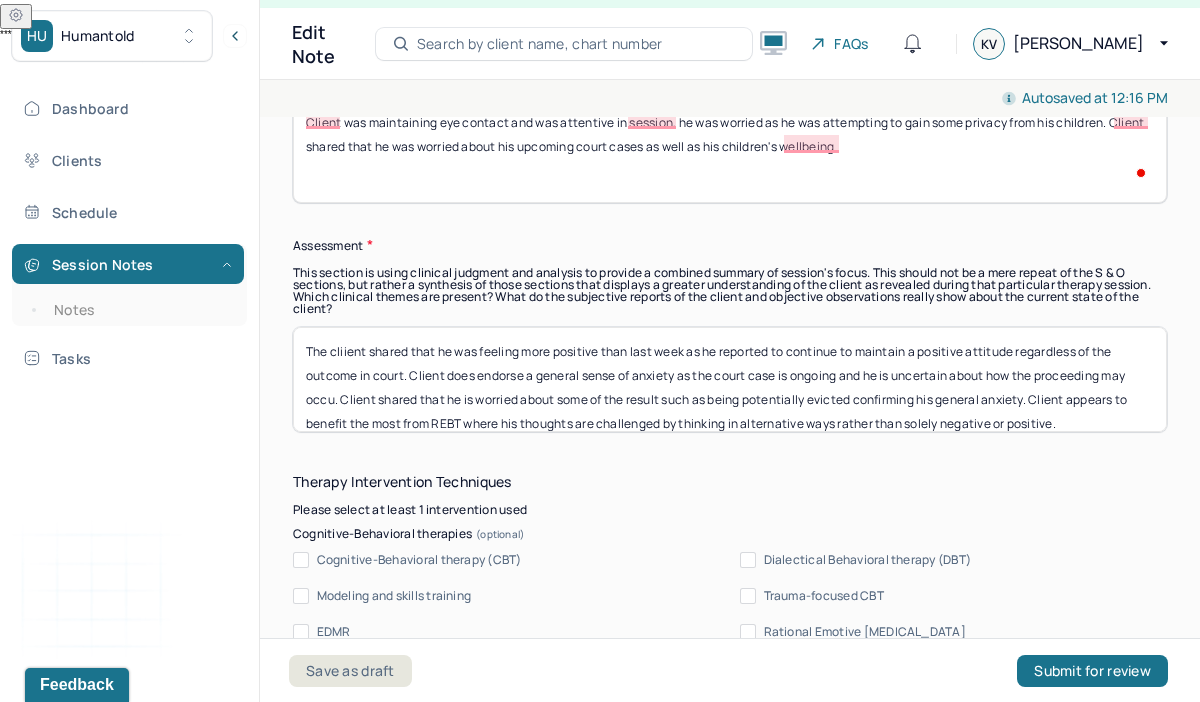 type on "Client was maintaining eye contact and was attentive in session, he was worried as he was attempting to gain some privacy from his children. Client shared that he was worried about his upcoming court cases as well as his children's wellbeing." 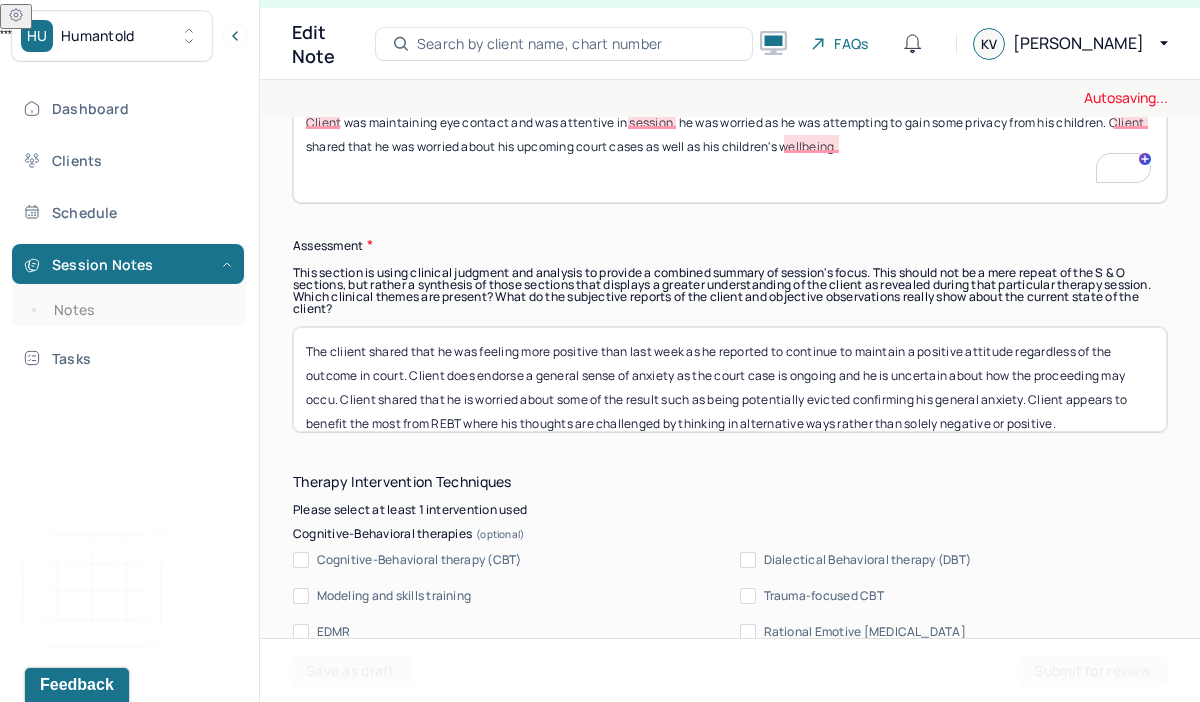 scroll, scrollTop: 16, scrollLeft: 0, axis: vertical 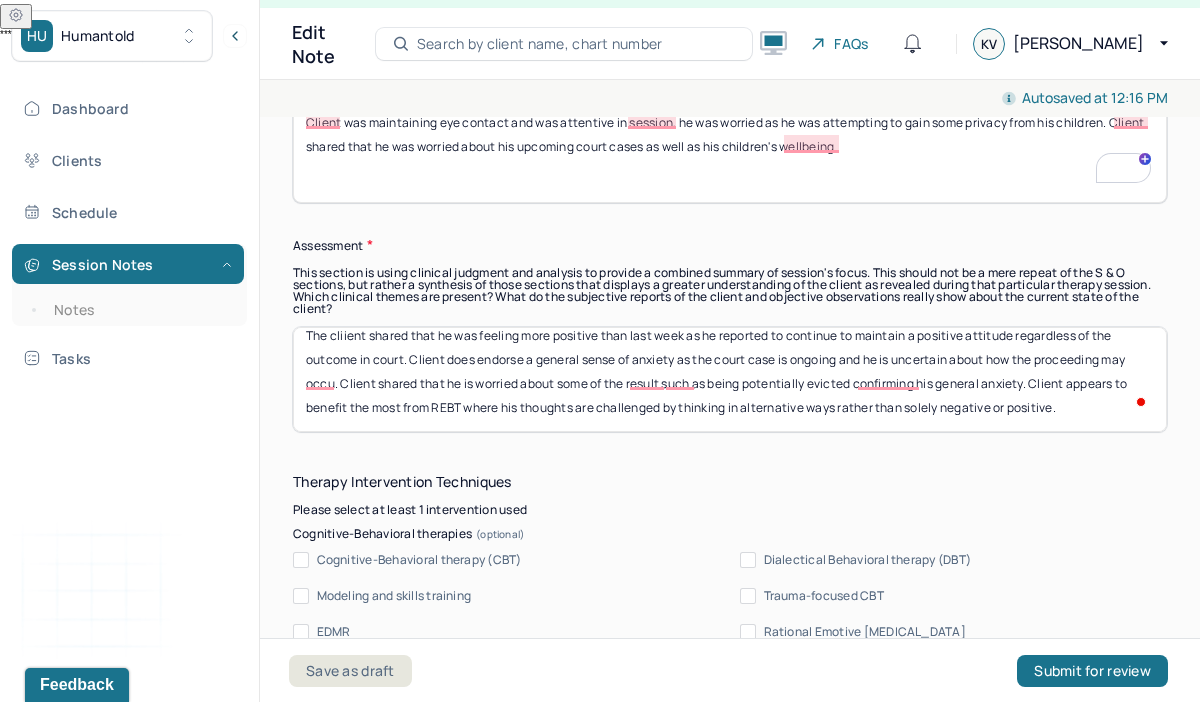 drag, startPoint x: 305, startPoint y: 345, endPoint x: 417, endPoint y: 453, distance: 155.5892 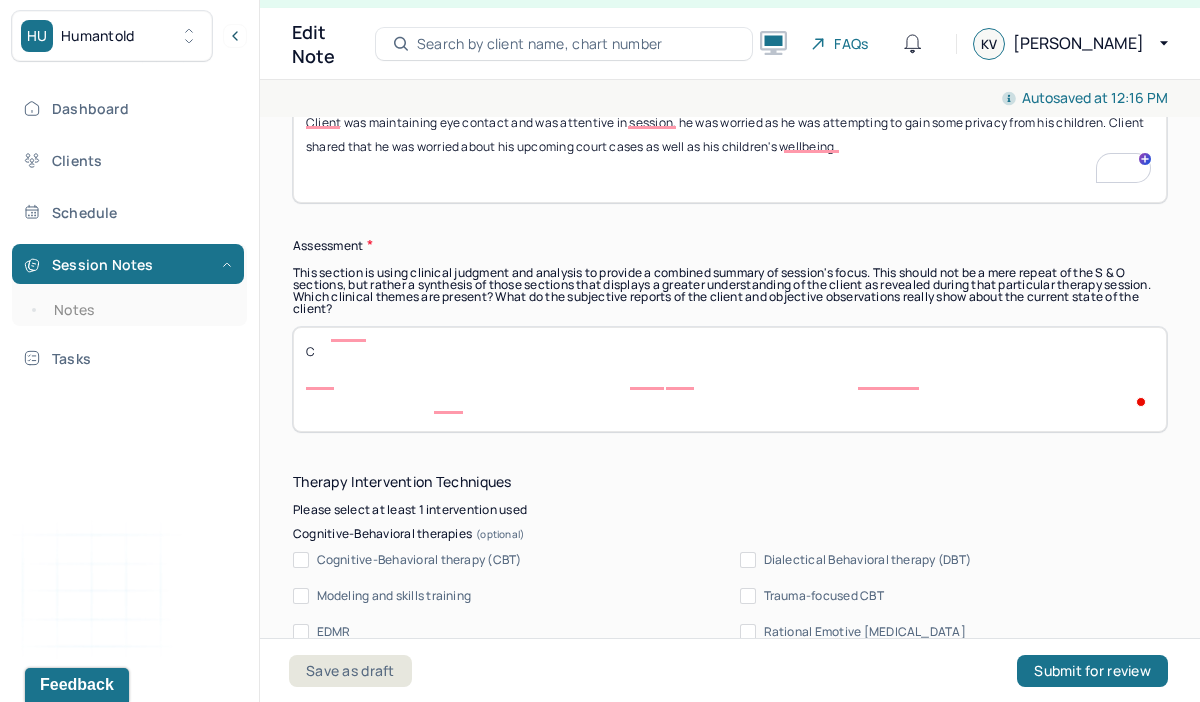 scroll, scrollTop: 1758, scrollLeft: 0, axis: vertical 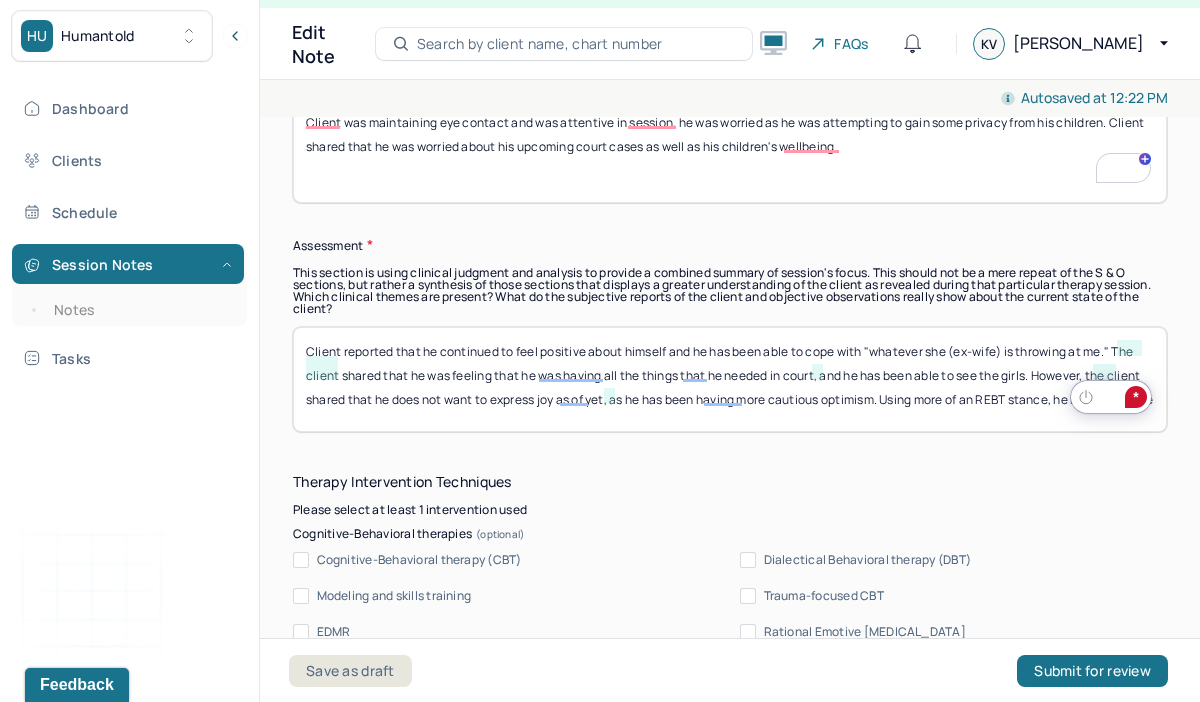 click on "*" 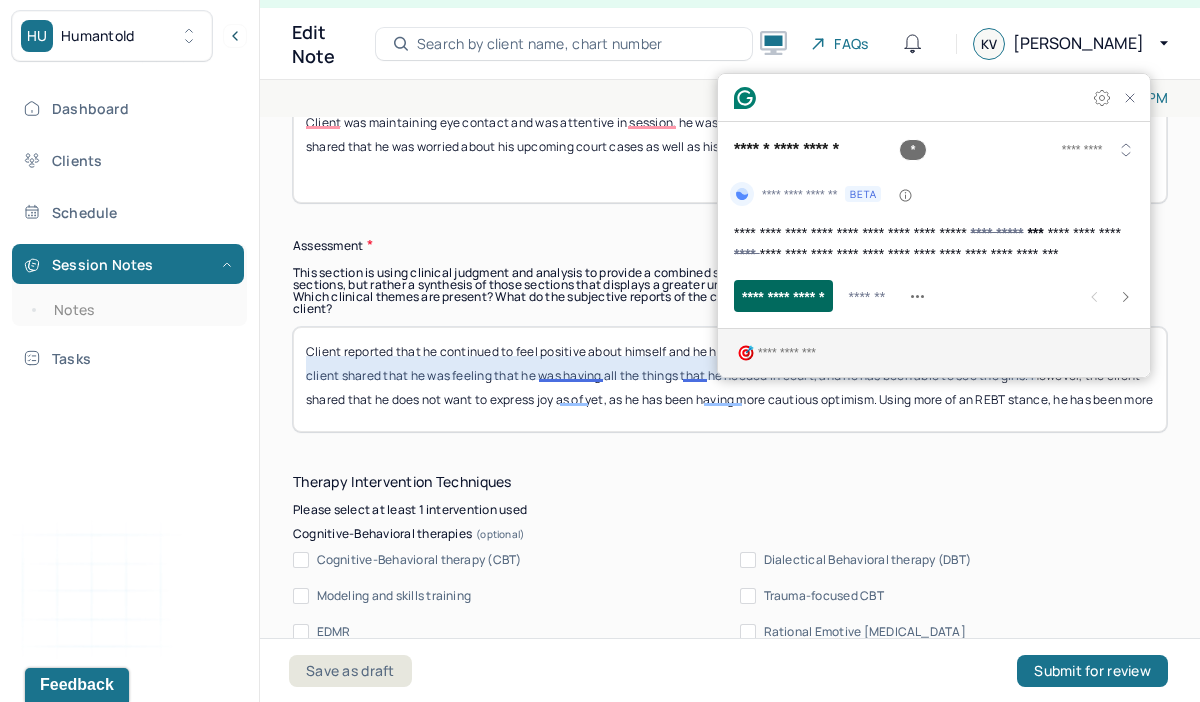 click on "**********" at bounding box center [783, 296] 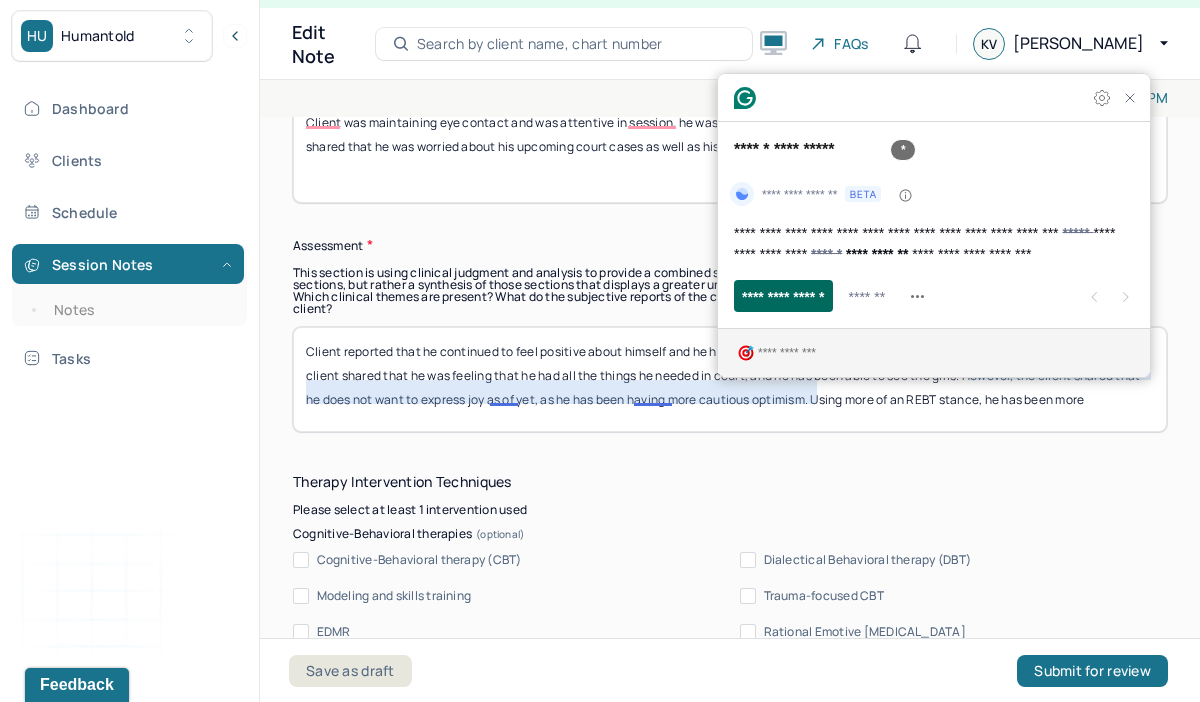 scroll, scrollTop: 1746, scrollLeft: 0, axis: vertical 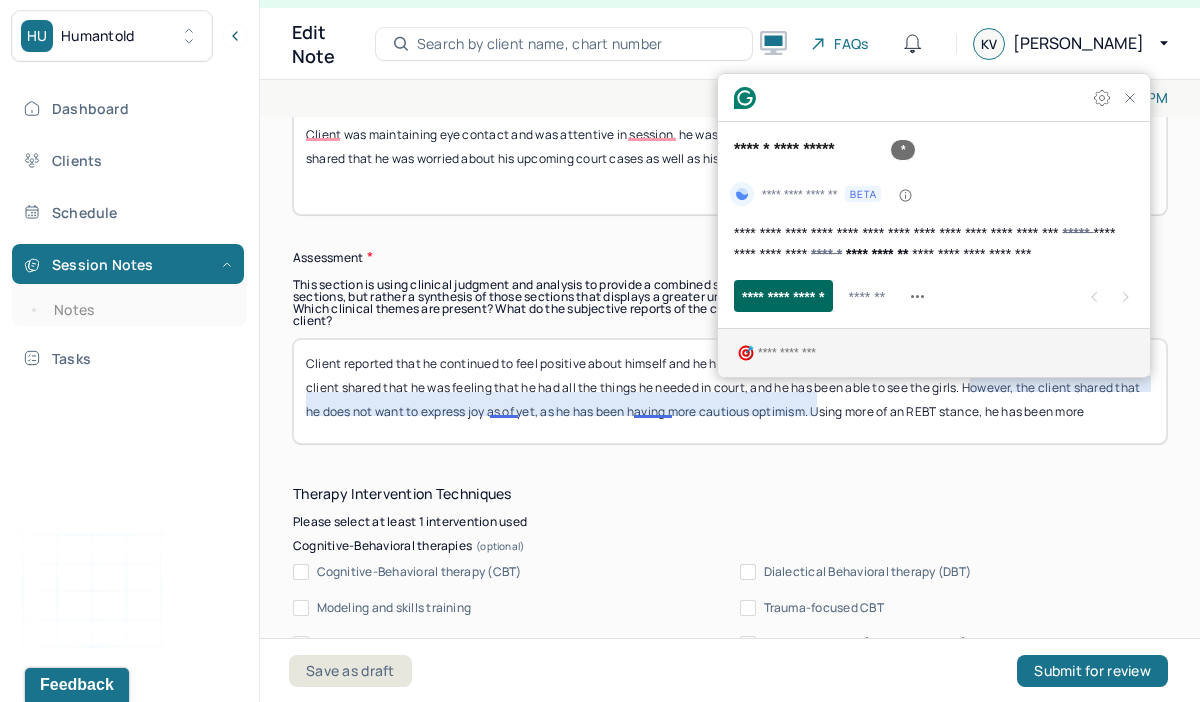 click on "**********" at bounding box center (783, 296) 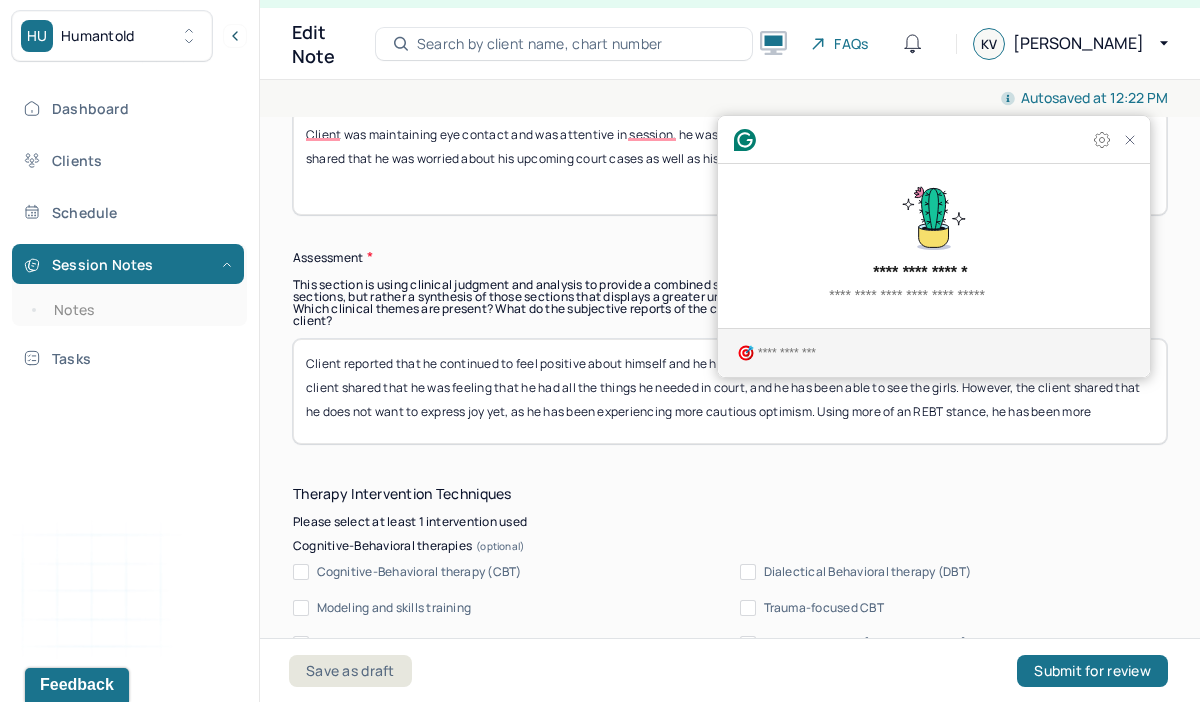 click on "Client reported that he continued to feel positive about himself and he has been able to cope with "whatever she (ex-wife) is throwing at me." The client shared that he was feeling that he was having all the things that he needed in court, and he has been able to see the girls. However, the client shared that he does not want to express joy as of yet, as he has been having more cautious optimism. Using more of an REBT stance, he has been more" at bounding box center [730, 391] 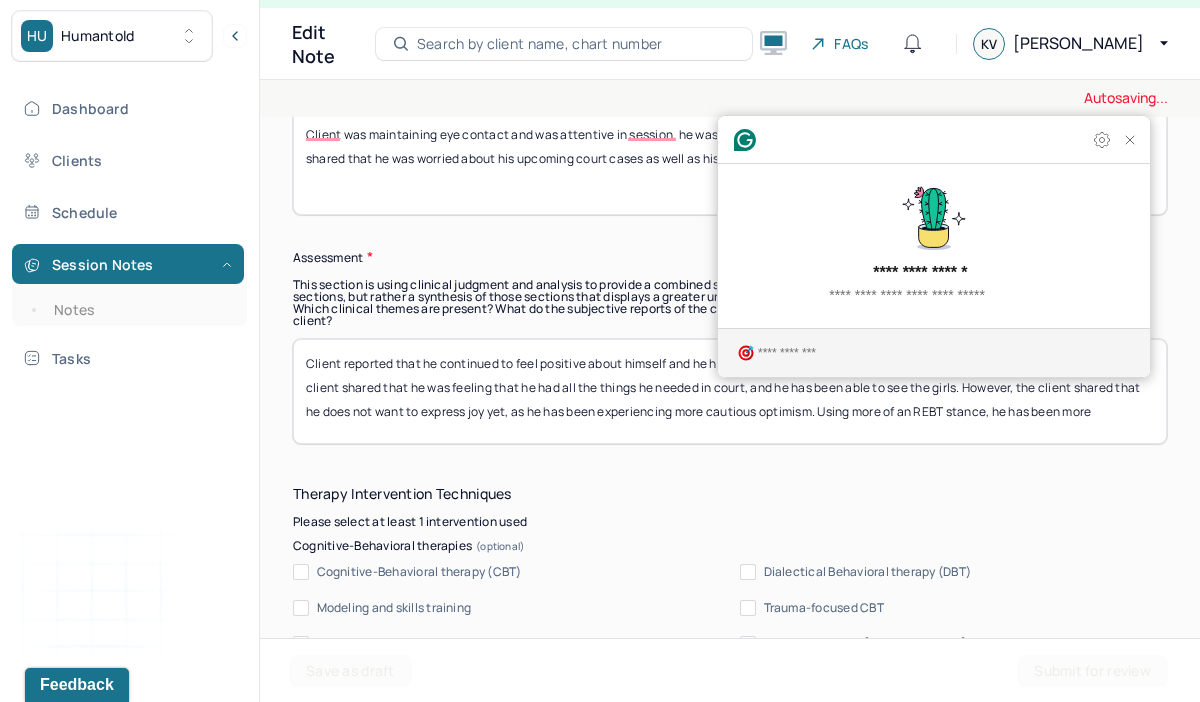 click on "Client reported that he continued to feel positive about himself and he has been able to cope with "whatever she (ex-wife) is throwing at me." The client shared that he was feeling that he was having all the things that he needed in court, and he has been able to see the girls. However, the client shared that he does not want to express joy as of yet, as he has been having more cautious optimism. Using more of an REBT stance, he has been more" at bounding box center (730, 391) 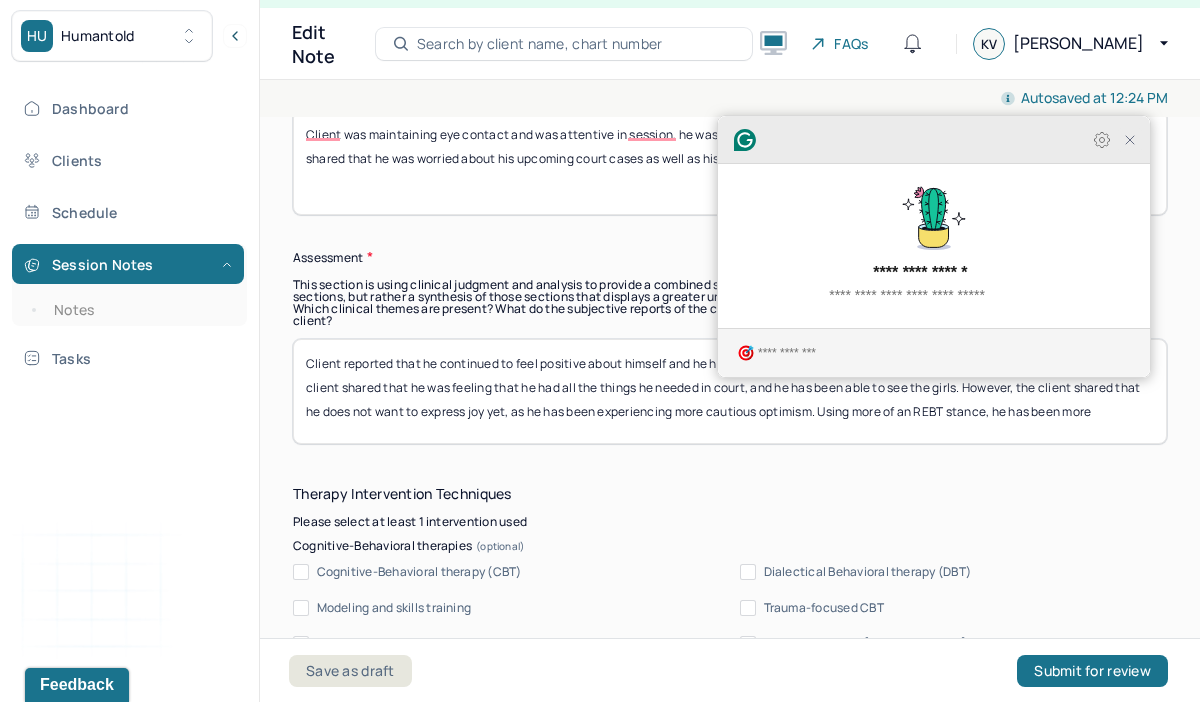 click 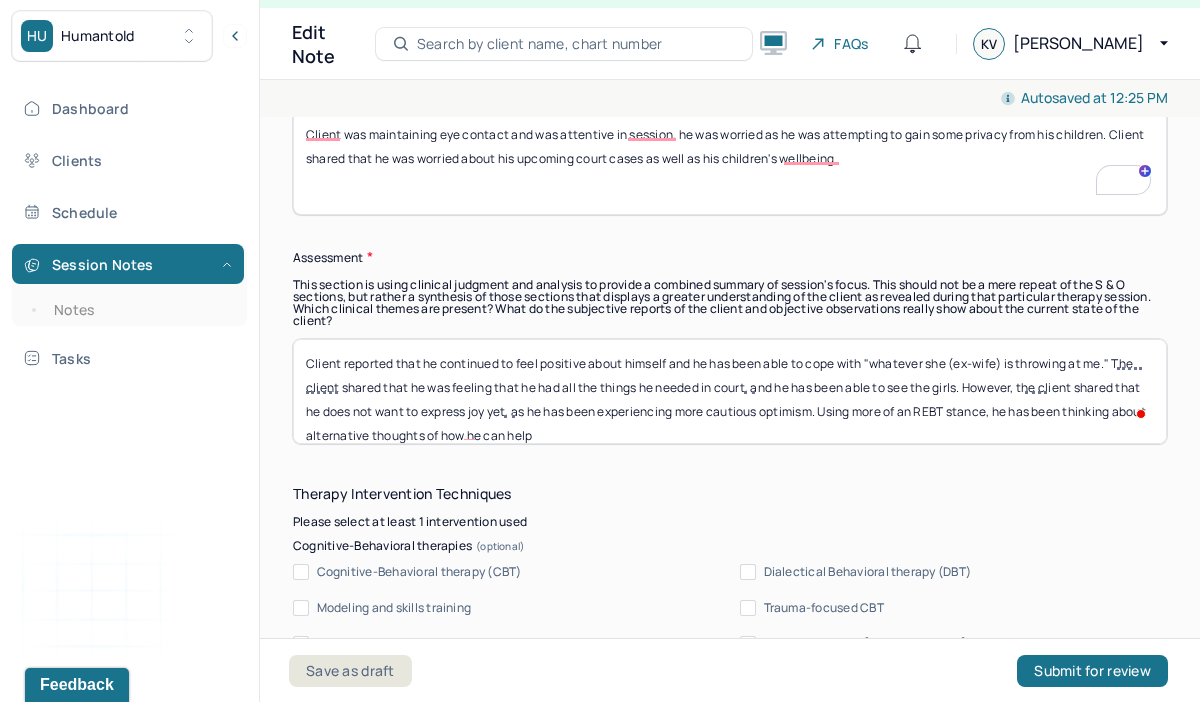 type on "Client reported that he continued to feel positive about himself and he has been able to cope with "whatever she (ex-wife) is throwing at me." The client shared that he was feeling that he had all the things he needed in court, and he has been able to see the girls. However, the client shared that he does not want to express joy yet, as he has been experiencing more cautious optimism. Using more of an REBT stance, he has been thinking about alternative thoughts of how he can help" 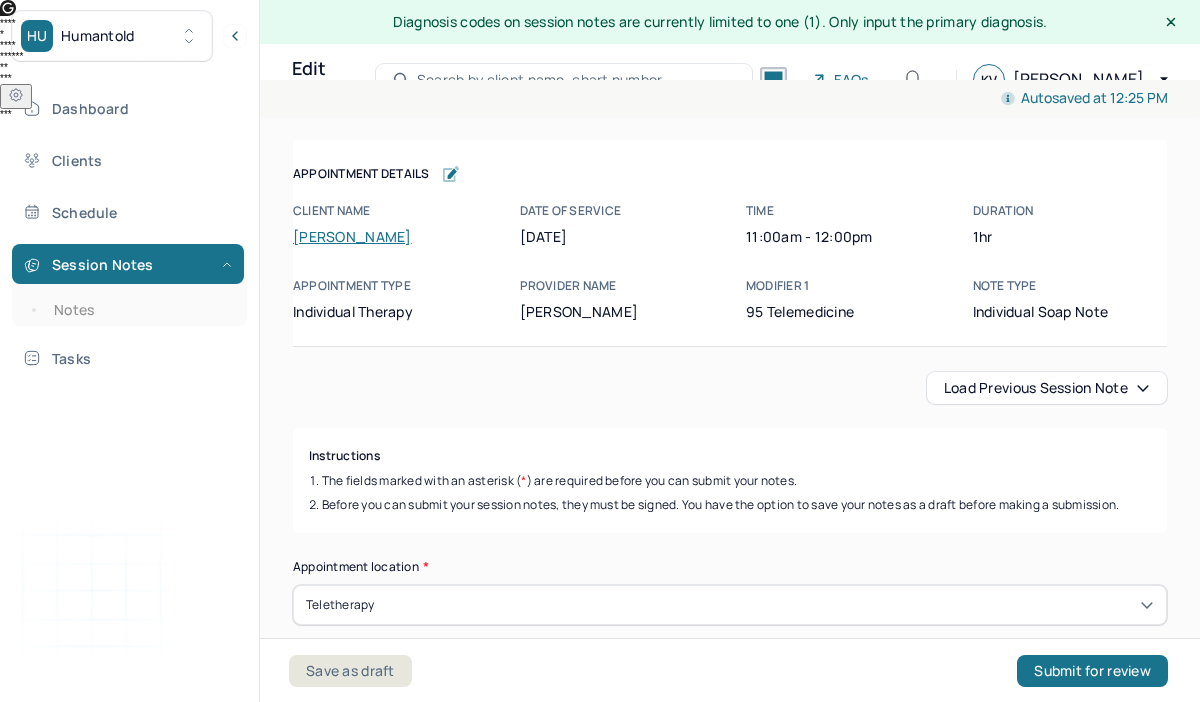 scroll, scrollTop: 36, scrollLeft: 0, axis: vertical 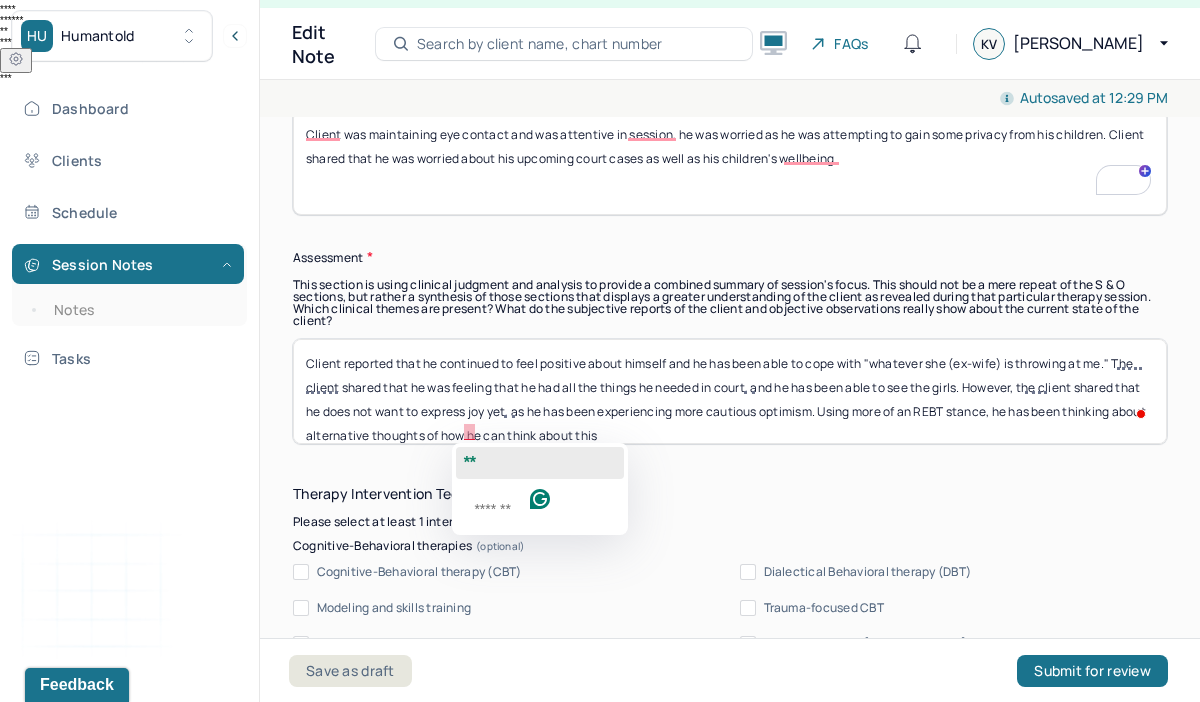 click on "**" 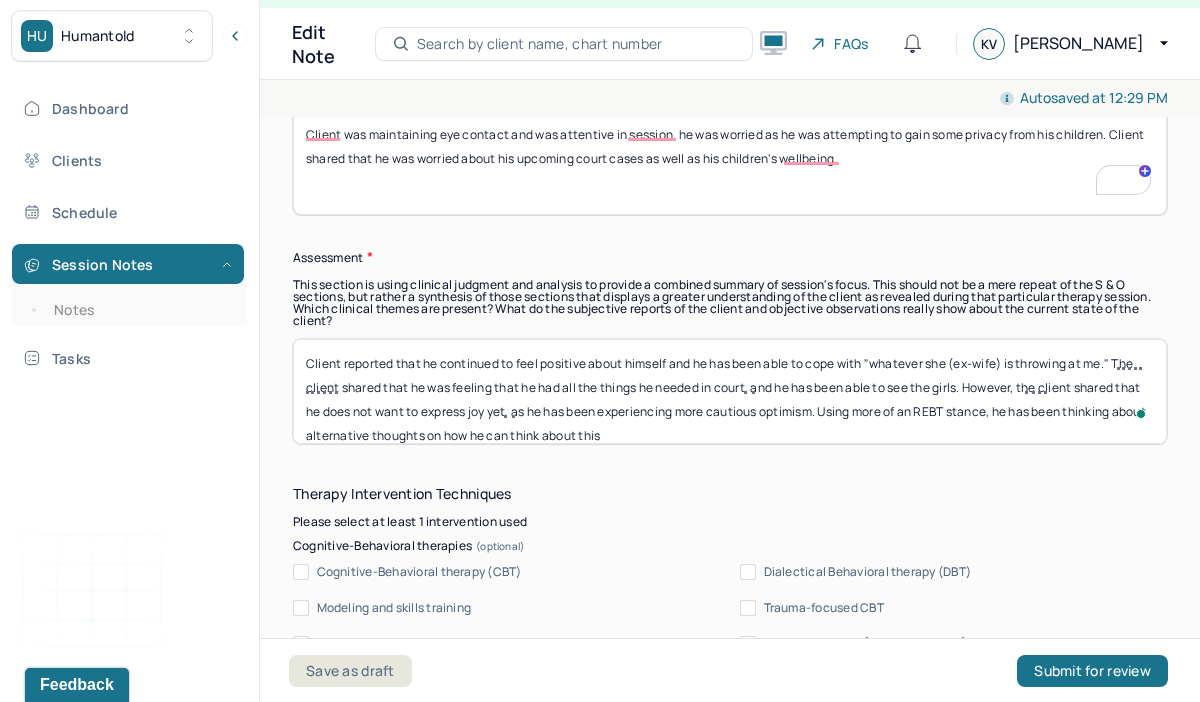 click on "Client reported that he continued to feel positive about himself and he has been able to cope with "whatever she (ex-wife) is throwing at me." The client shared that he was feeling that he had all the things he needed in court, and he has been able to see the girls. However, the client shared that he does not want to express joy yet, as he has been experiencing more cautious optimism. Using more of an REBT stance, he has been thinking about alternative thoughts of how he can think about this" at bounding box center [730, 391] 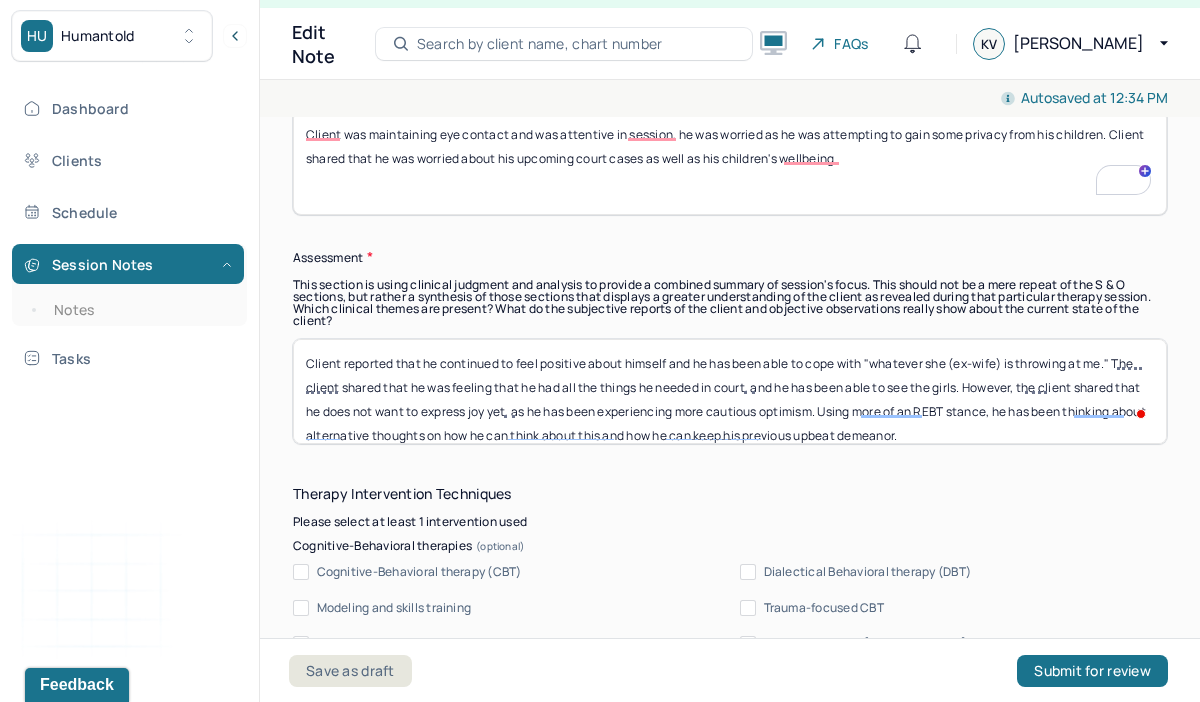 scroll, scrollTop: 16, scrollLeft: 0, axis: vertical 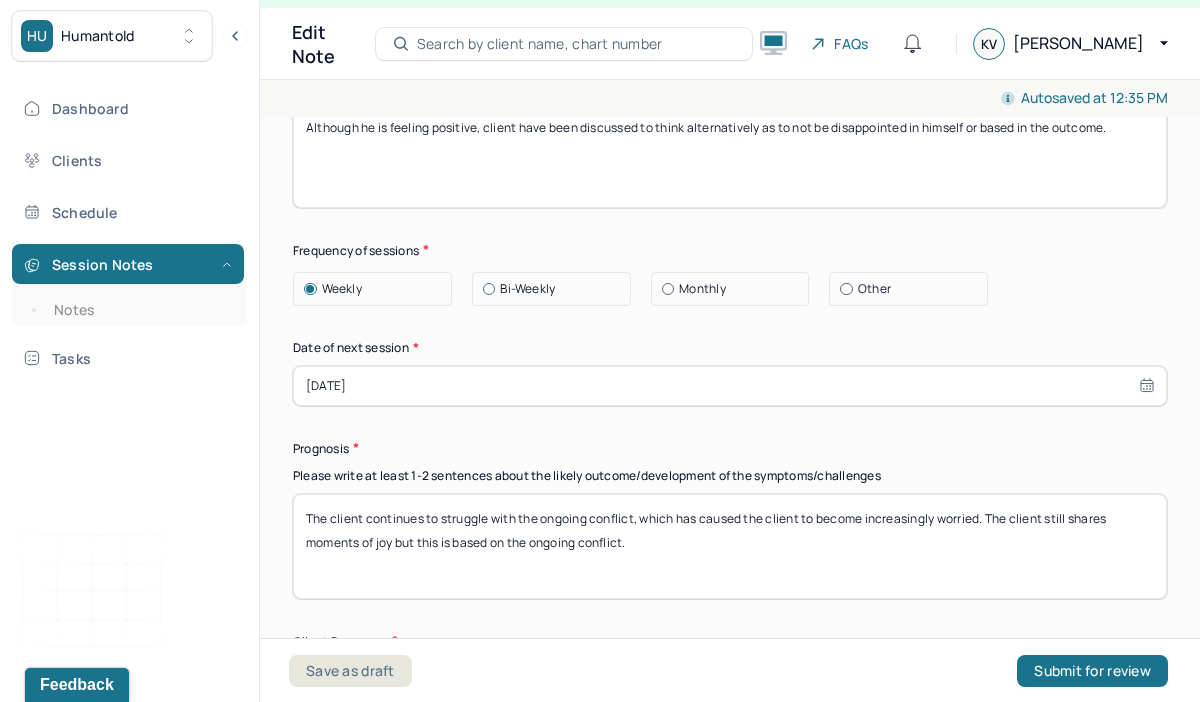 type on "Client reported that he continued to feel positive about himself and he has been able to cope with "whatever she (ex-wife) is throwing at me." The client shared that he was feeling that he had all the things he needed in court, and he has been able to see the girls. However, the client shared that he does not want to express joy yet, as he has been experiencing more cautious optimism. Using more of an REBT stance, he has been thinking about alternative thoughts on how he can think about this and how he can keep his previous upbeat demeanor." 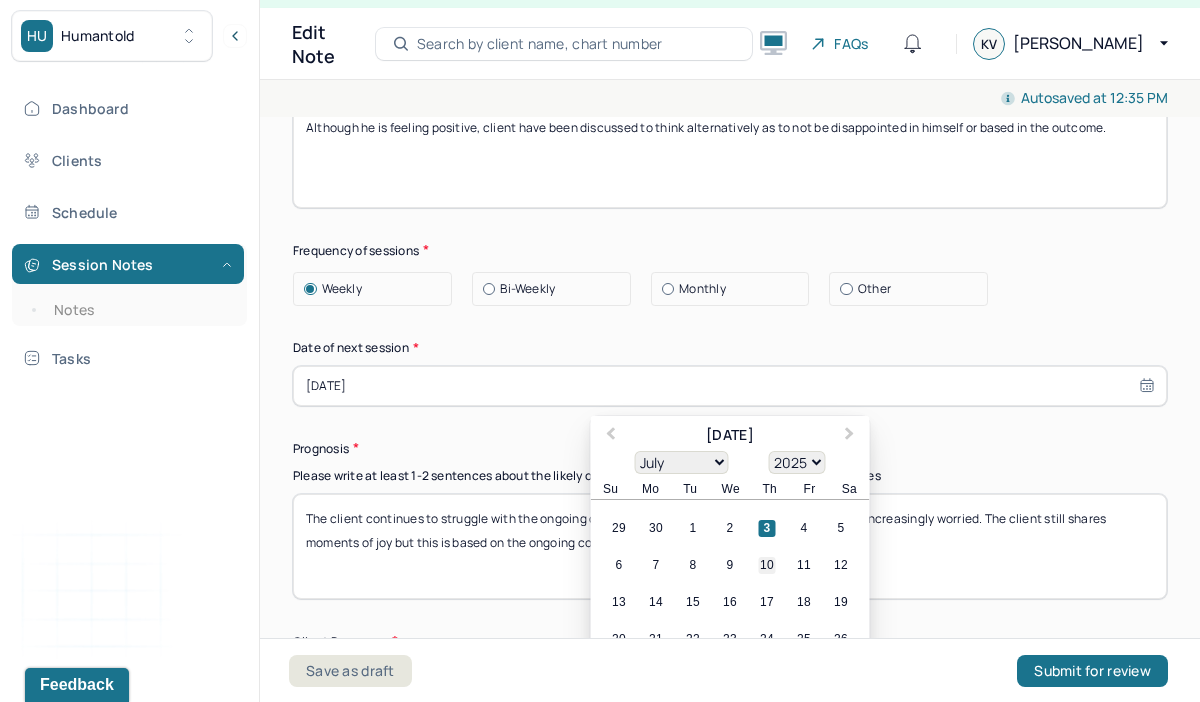 click on "10" at bounding box center (767, 565) 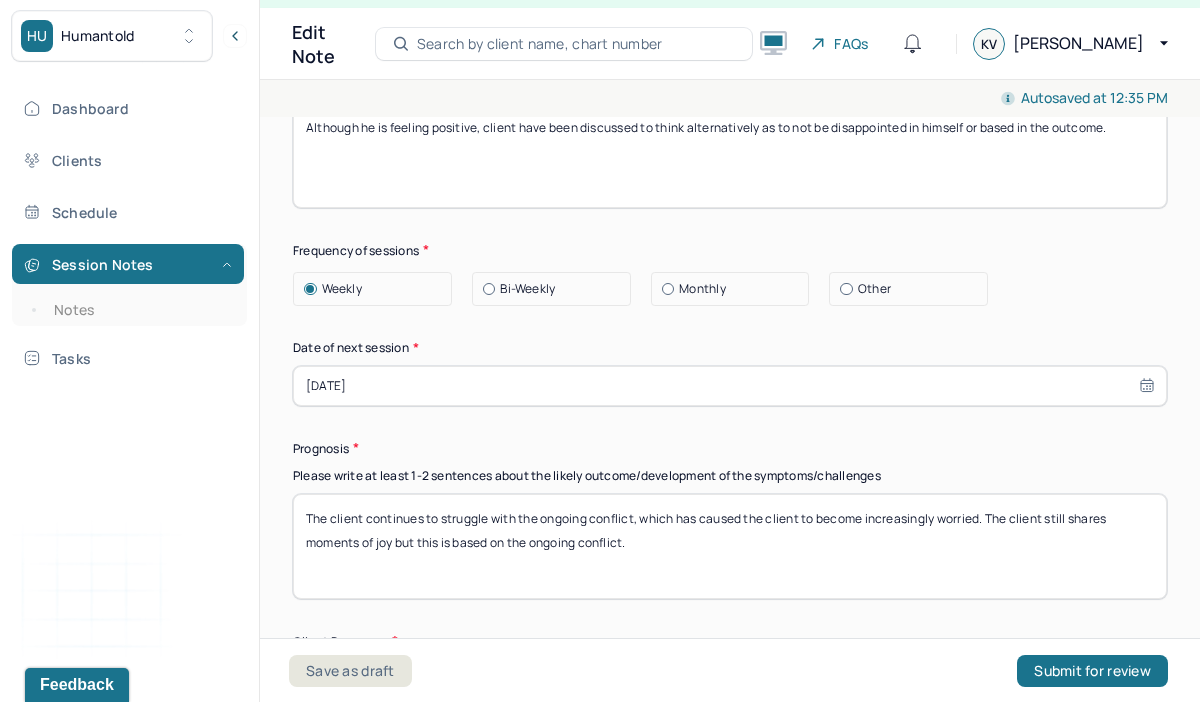click on "07/10/2025" at bounding box center [730, 386] 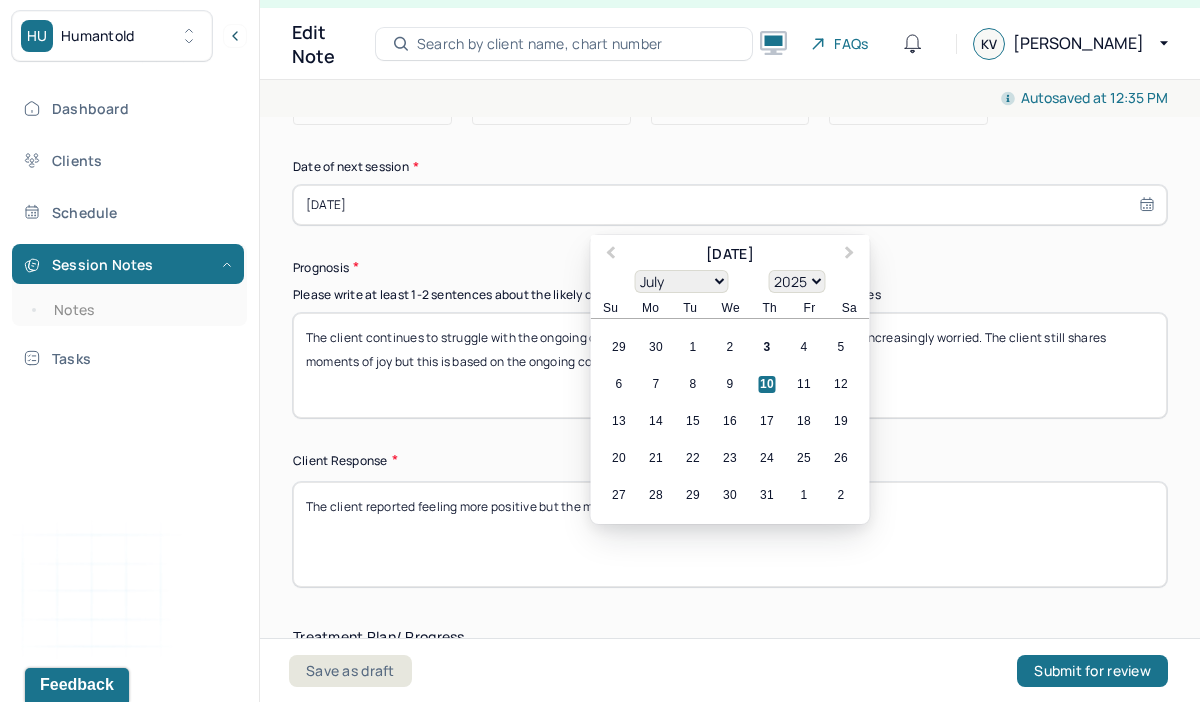 click on "The client continues to struggle with the ongoing conflict, which has caused the client to become increasingly worried. The client still shares moments of joy but this is based on the ongoing conflict." at bounding box center [730, 365] 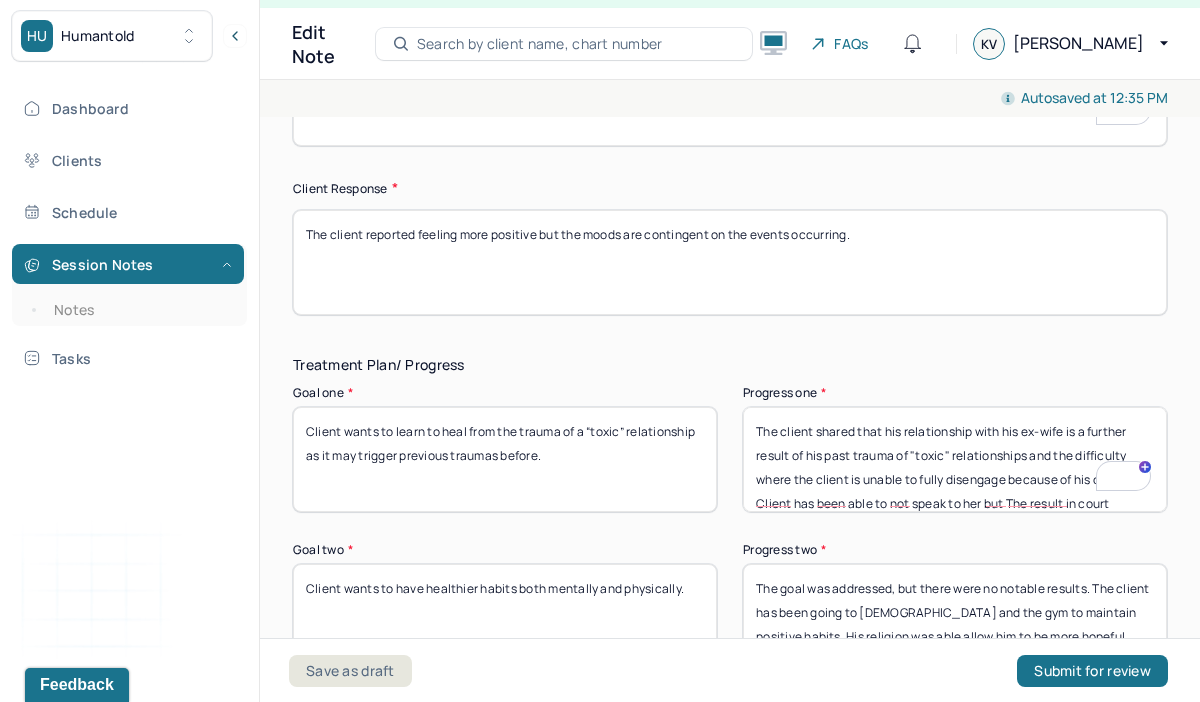 drag, startPoint x: 856, startPoint y: 484, endPoint x: 742, endPoint y: 387, distance: 149.683 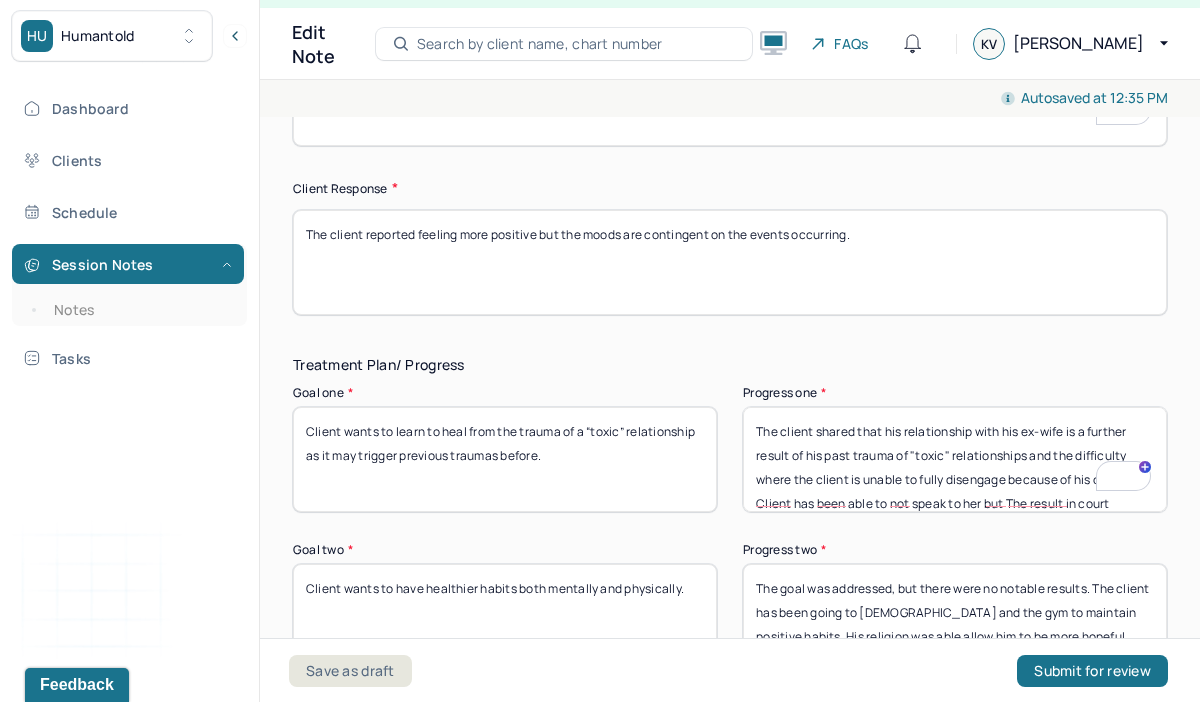 click on "Goal one * Client wants to learn to heal from the trauma of a “toxic” relationship as it may trigger previous traumas before.  Progress one * The client shared that his relationship with his ex-wife is a further result of his past trauma of "toxic" relationships and the difficulty where the client is unable to fully disengage because of his children. Client has been able to not speak to her but The result in court continues to allow the client to see the result of these toxic relationship." at bounding box center (730, 449) 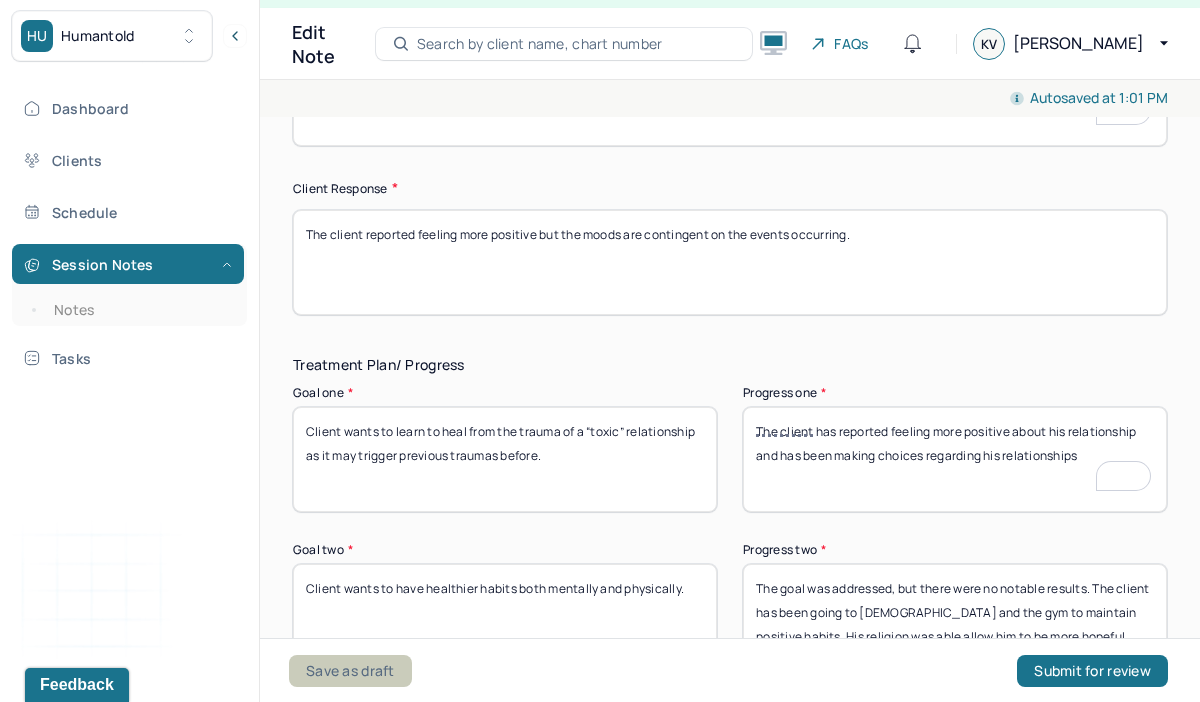 type on "The client has reported feeling more positive about his relationship and has been making choices regarding his relationships" 